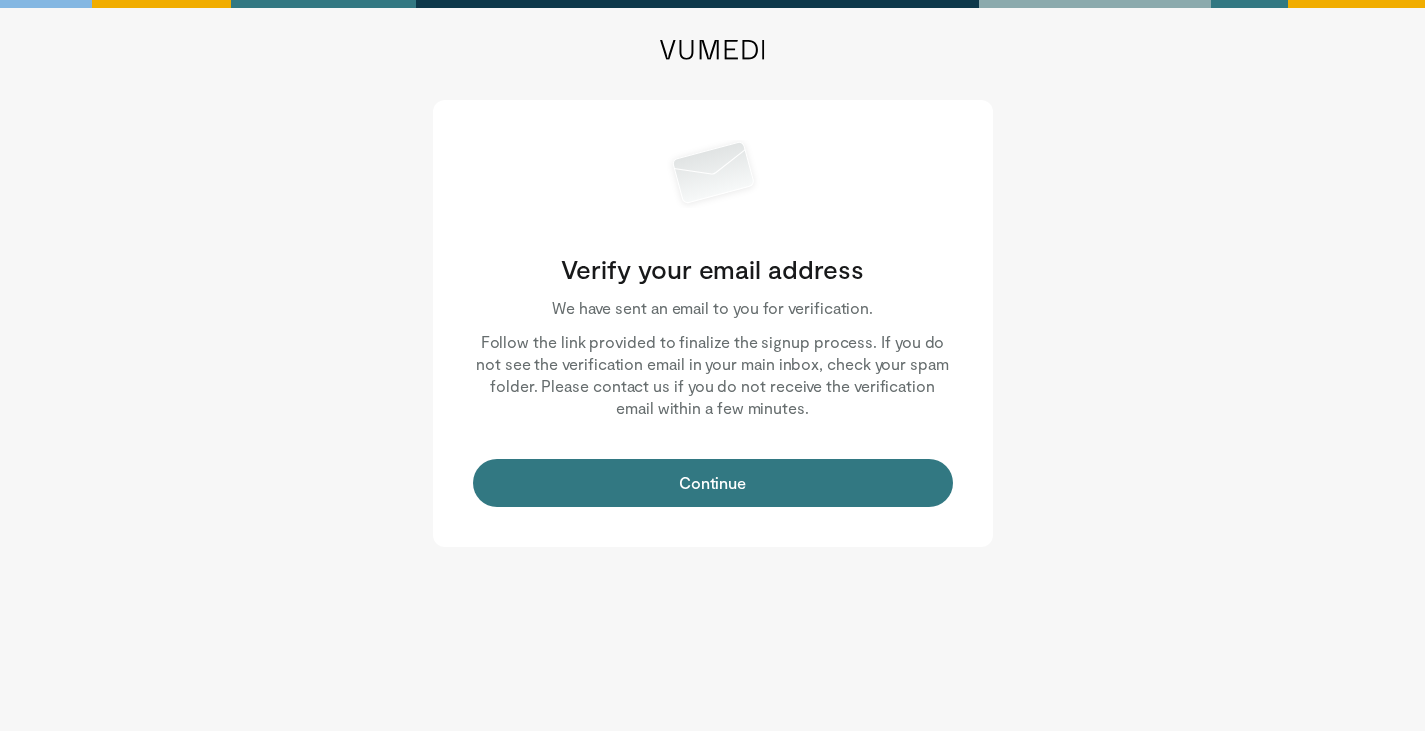 scroll, scrollTop: 0, scrollLeft: 0, axis: both 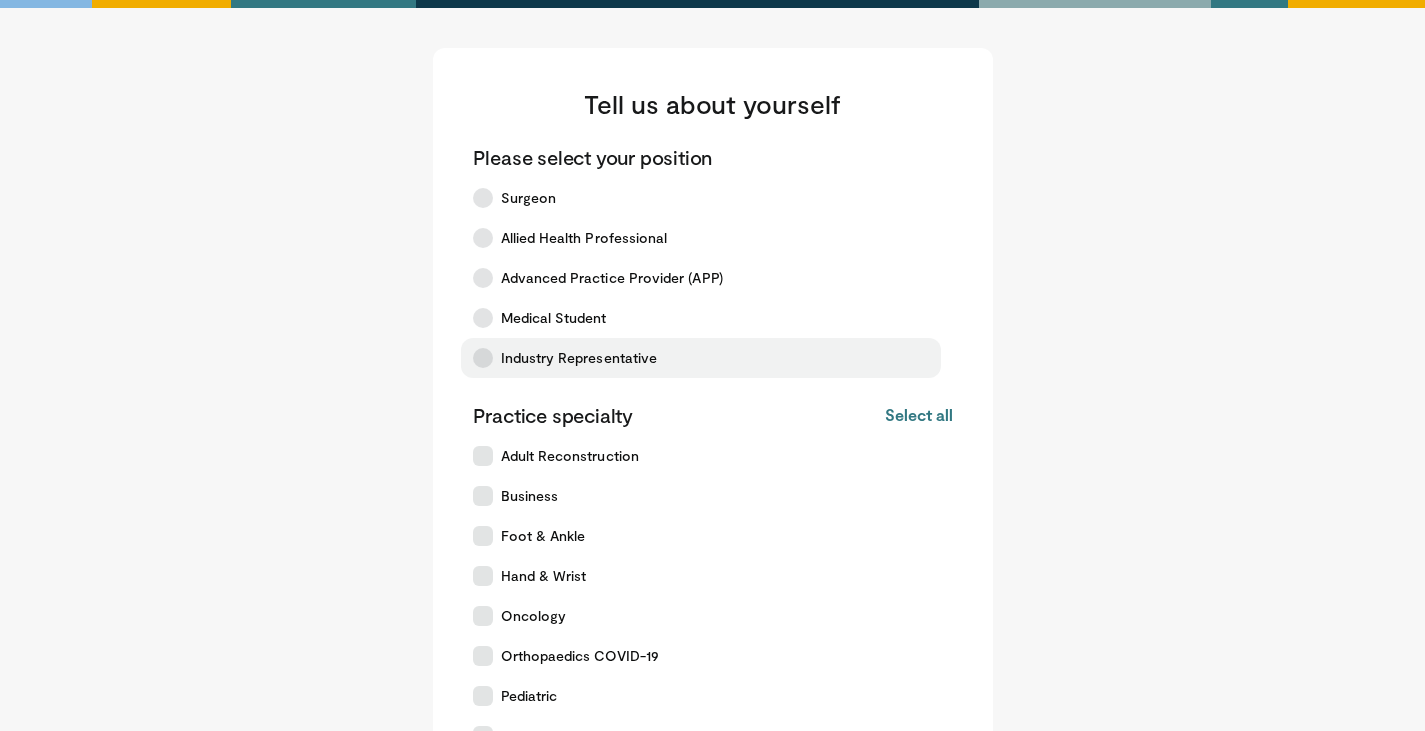 click on "Industry Representative" at bounding box center (579, 358) 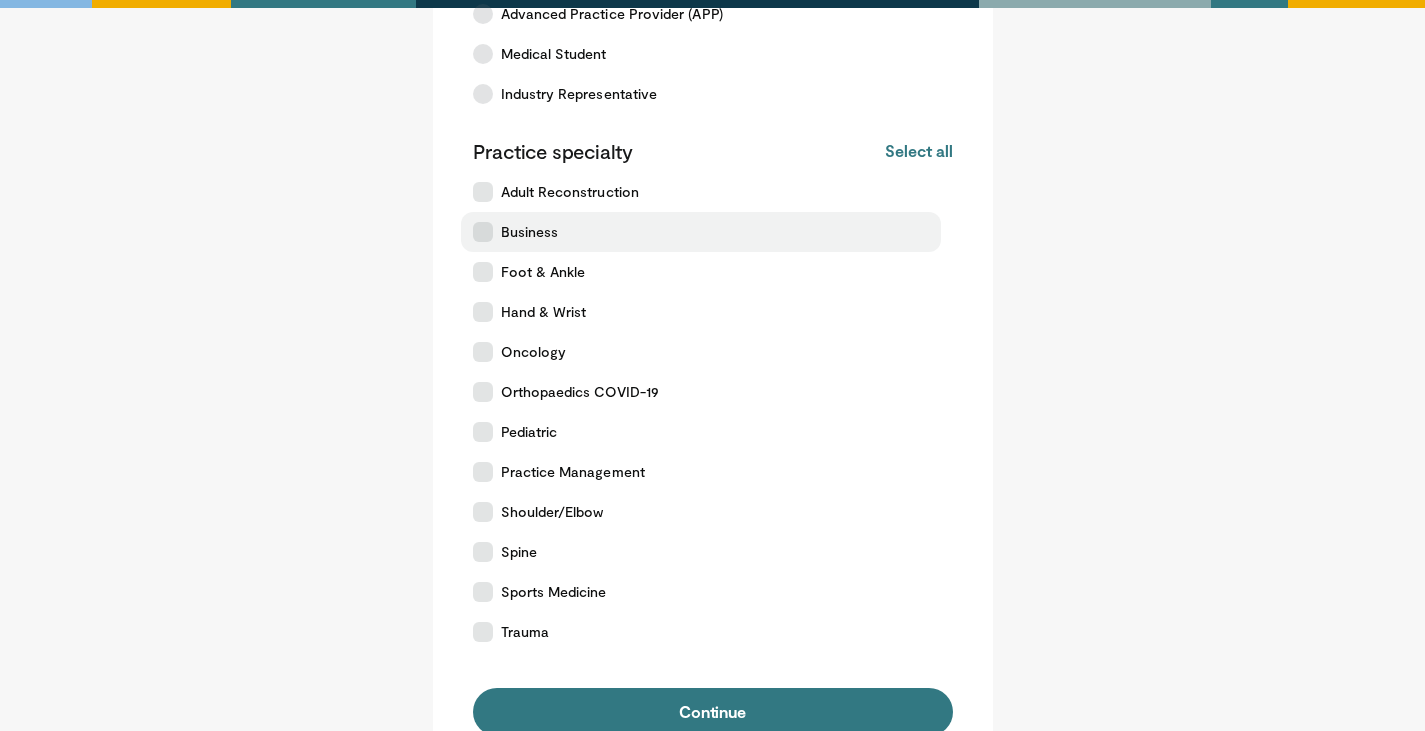 scroll, scrollTop: 300, scrollLeft: 0, axis: vertical 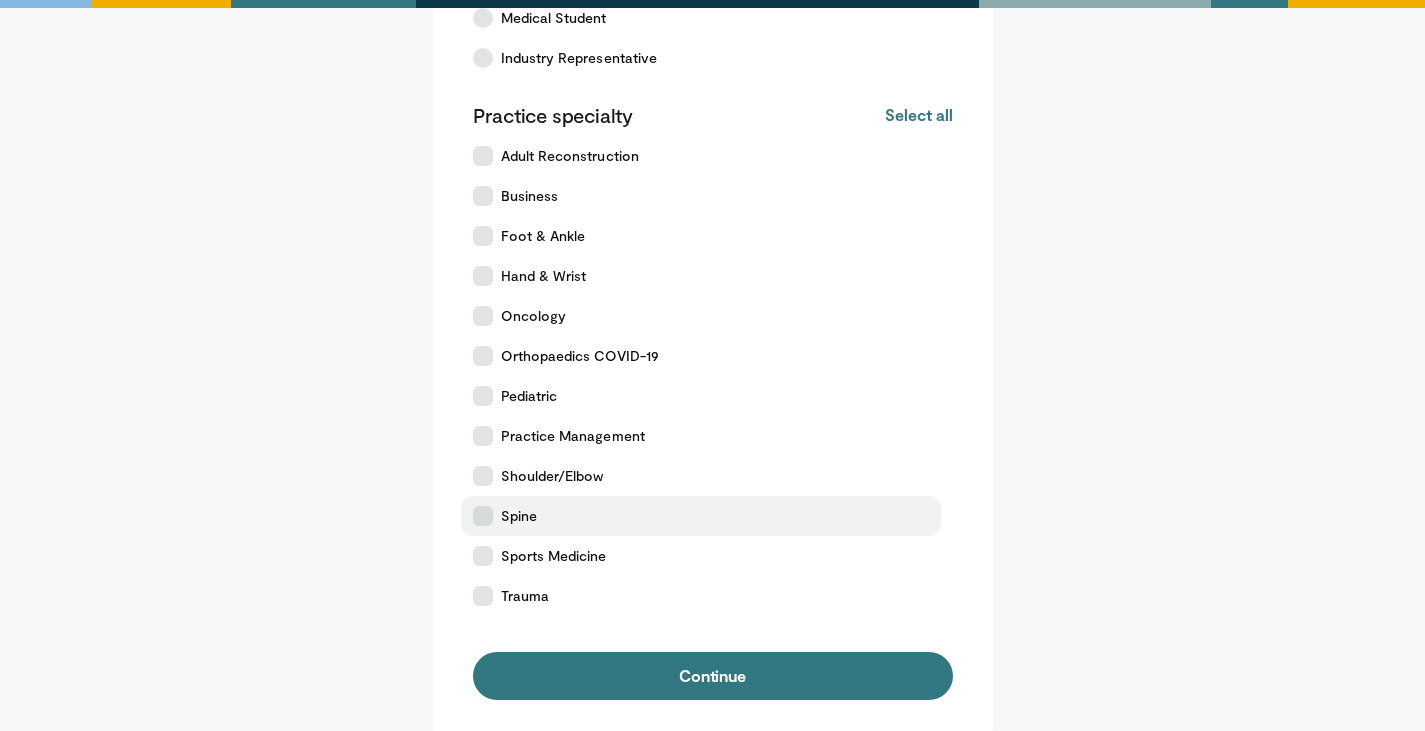 click on "Spine" at bounding box center [701, 516] 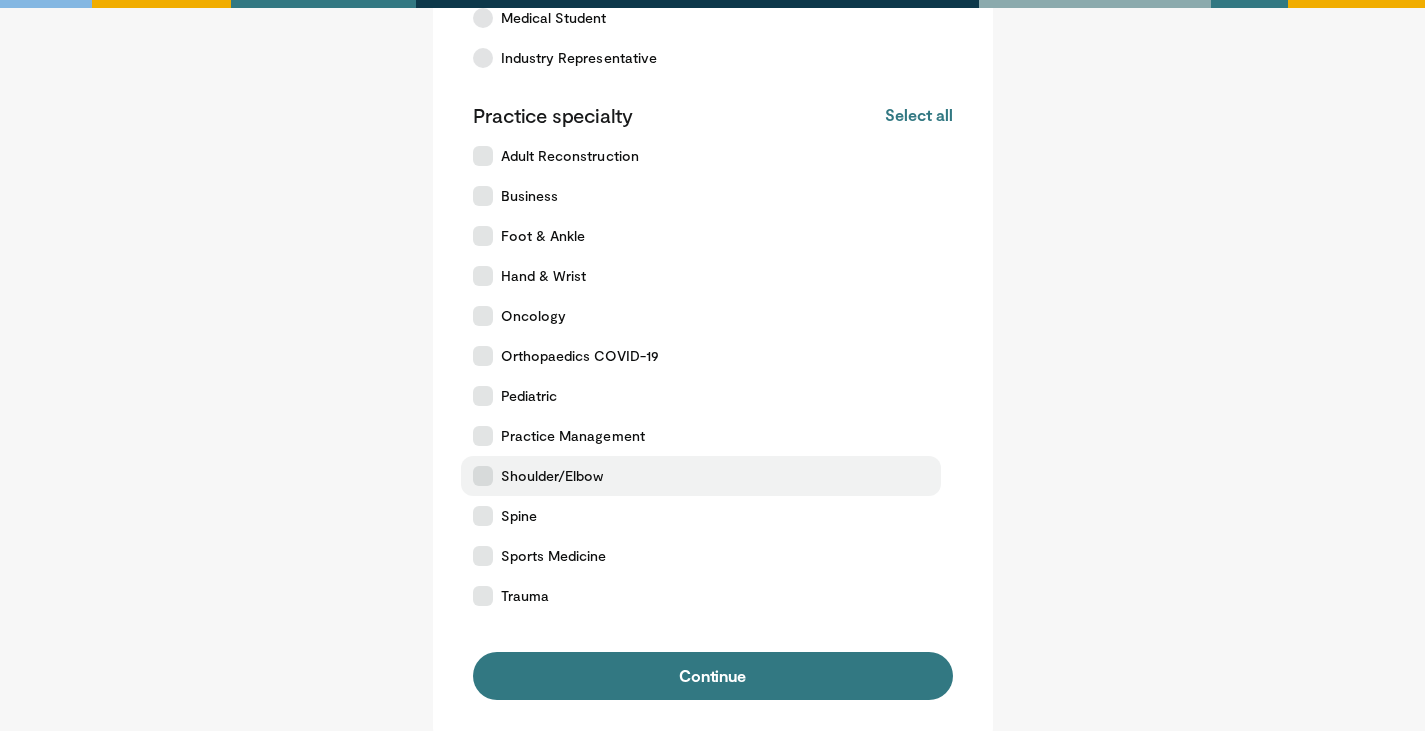 click on "Shoulder/Elbow" at bounding box center [552, 476] 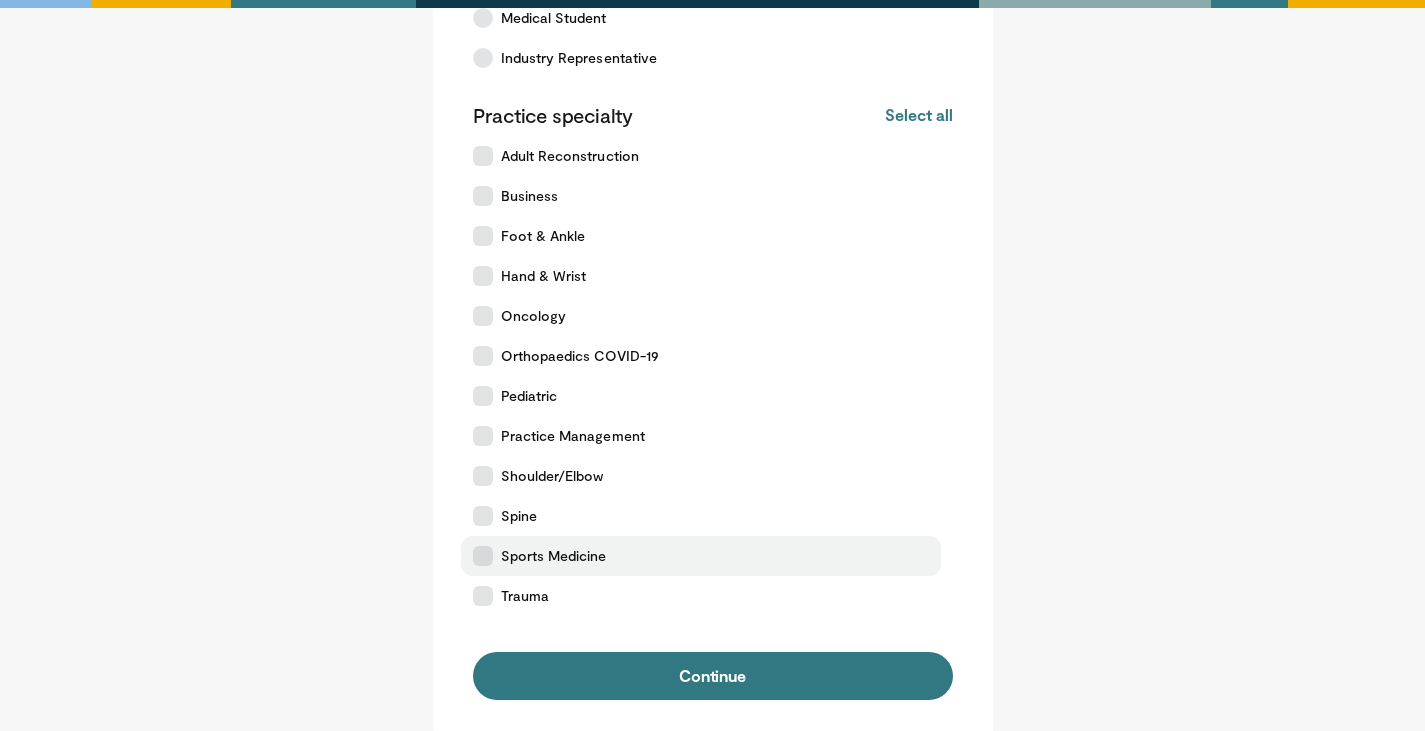 click on "Sports Medicine" at bounding box center [554, 556] 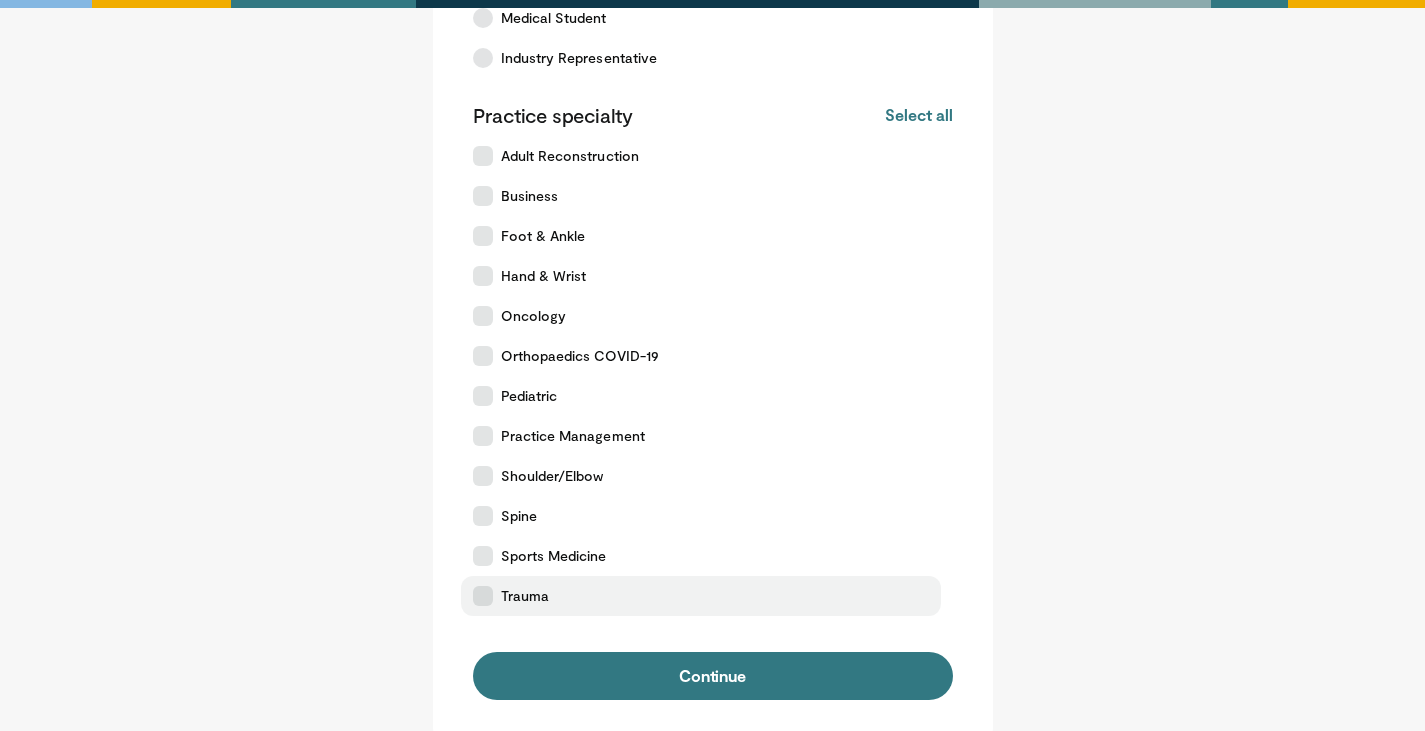 click on "Trauma" at bounding box center (525, 596) 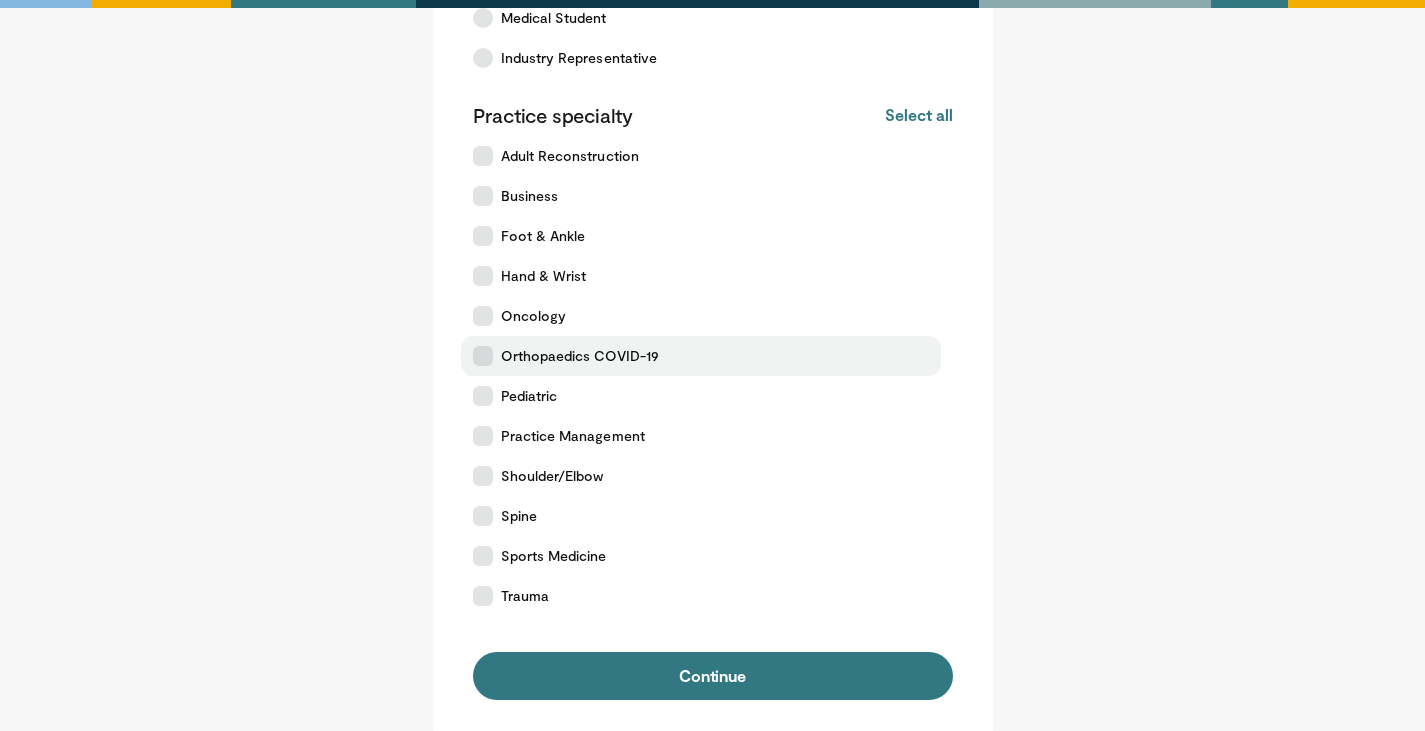 click on "Orthopaedics COVID-19" at bounding box center [701, 356] 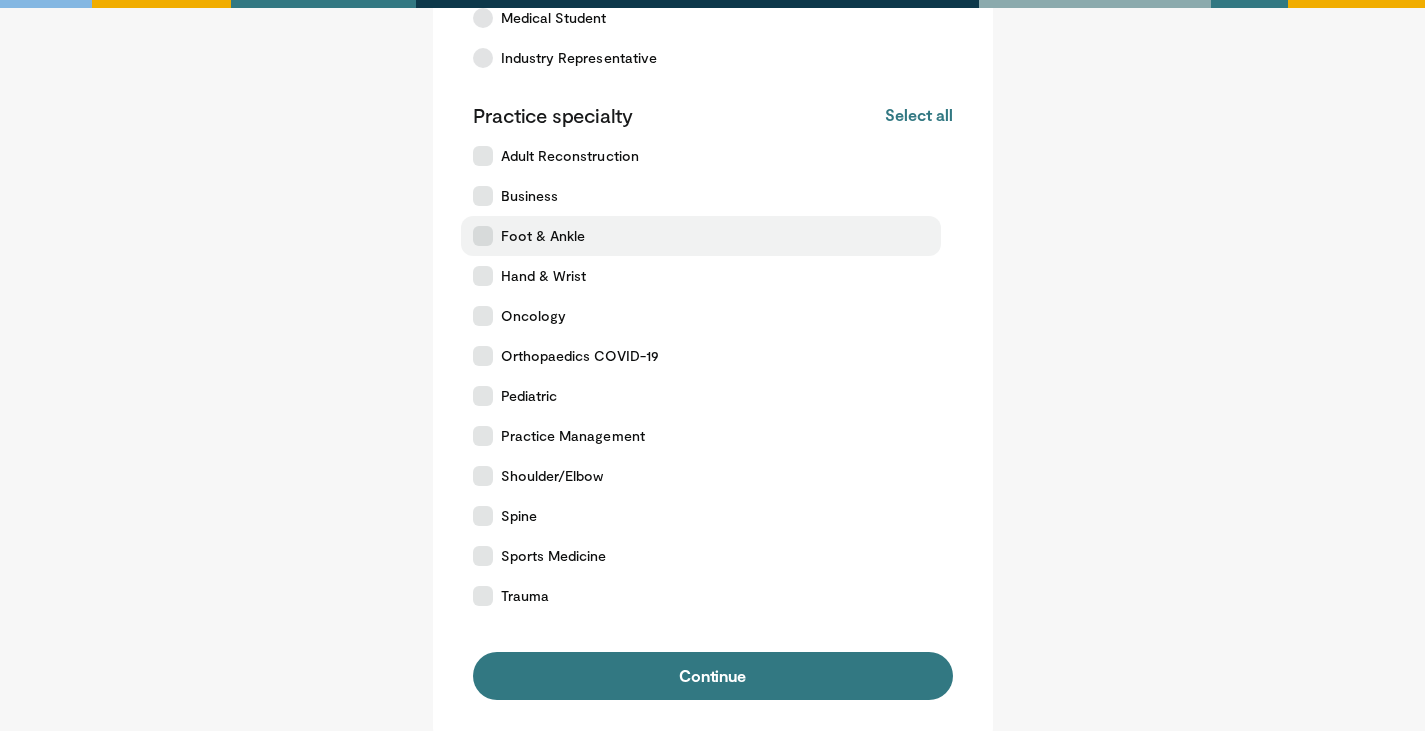 click on "Foot & Ankle" at bounding box center (701, 236) 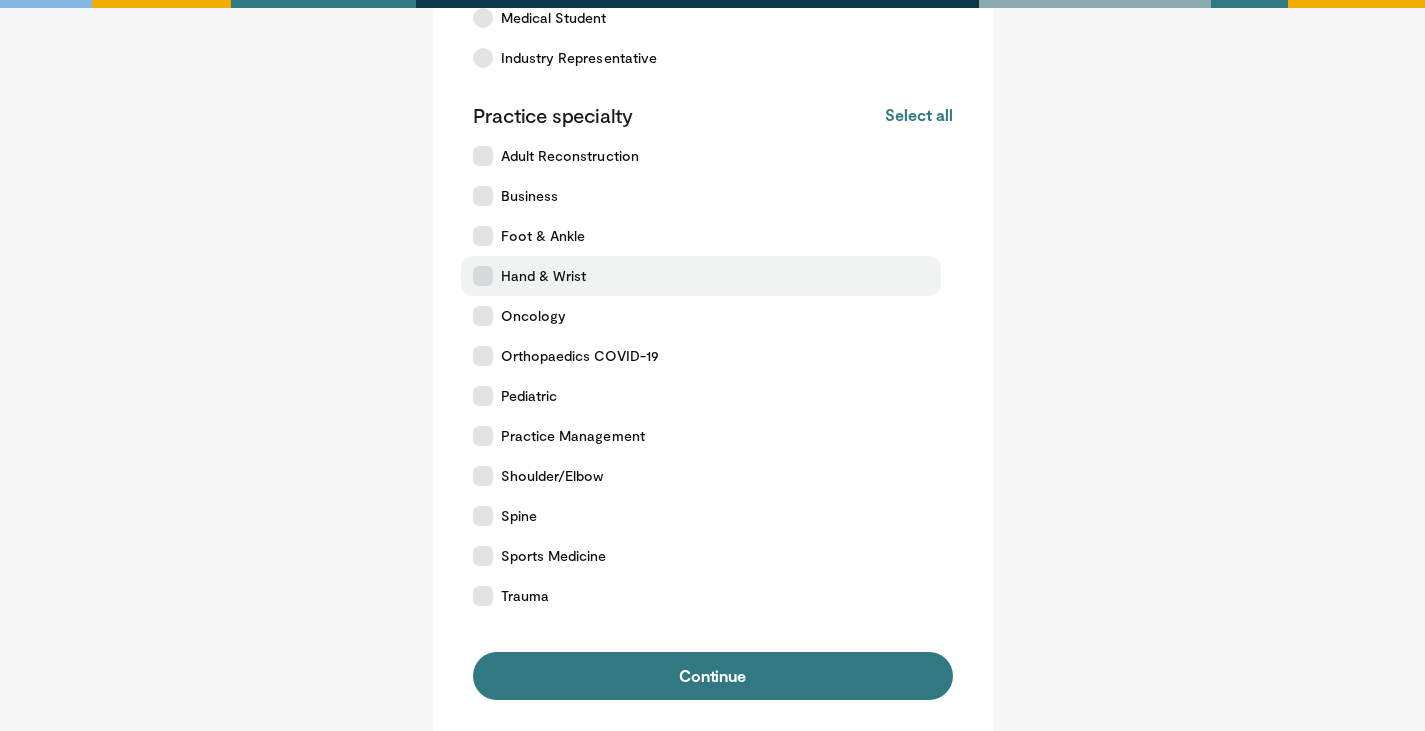 click on "Hand & Wrist" at bounding box center [544, 276] 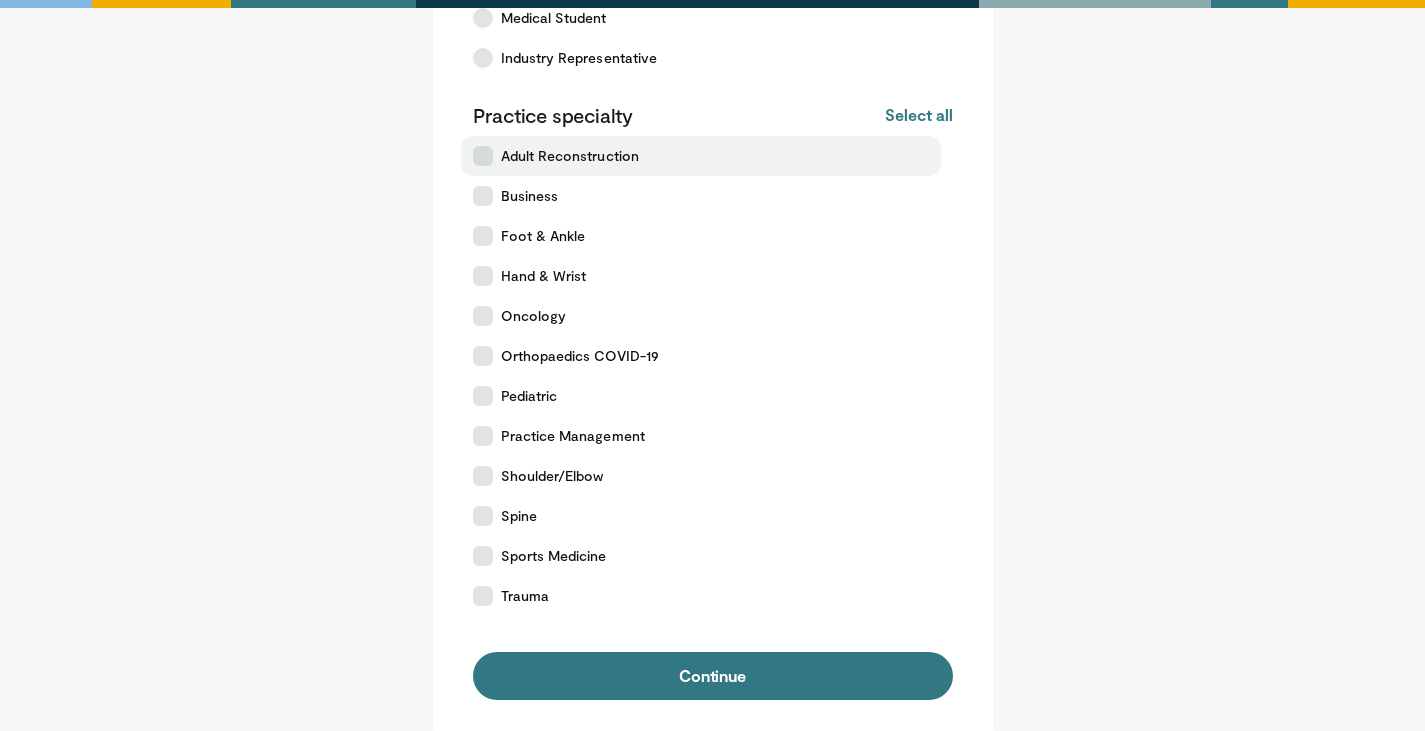 click on "Adult Reconstruction" at bounding box center (570, 156) 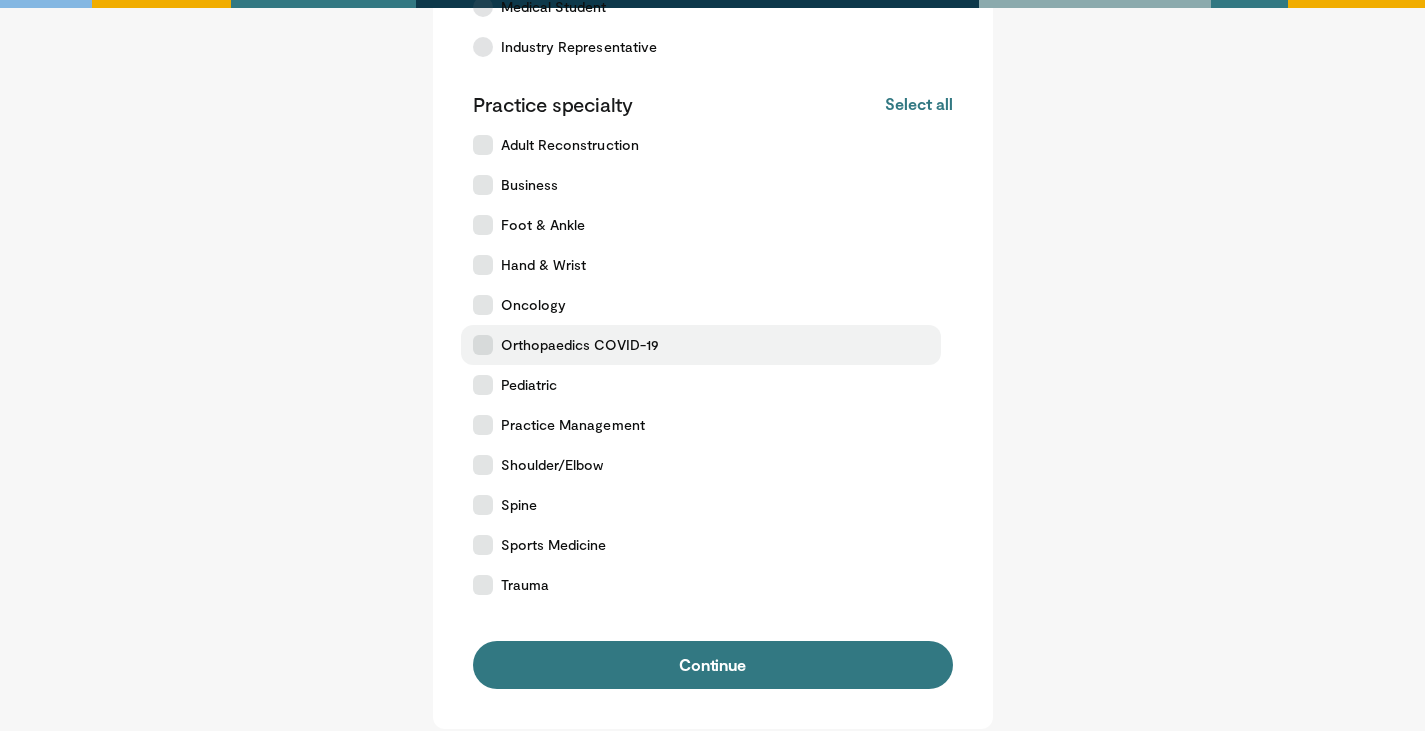 scroll, scrollTop: 200, scrollLeft: 0, axis: vertical 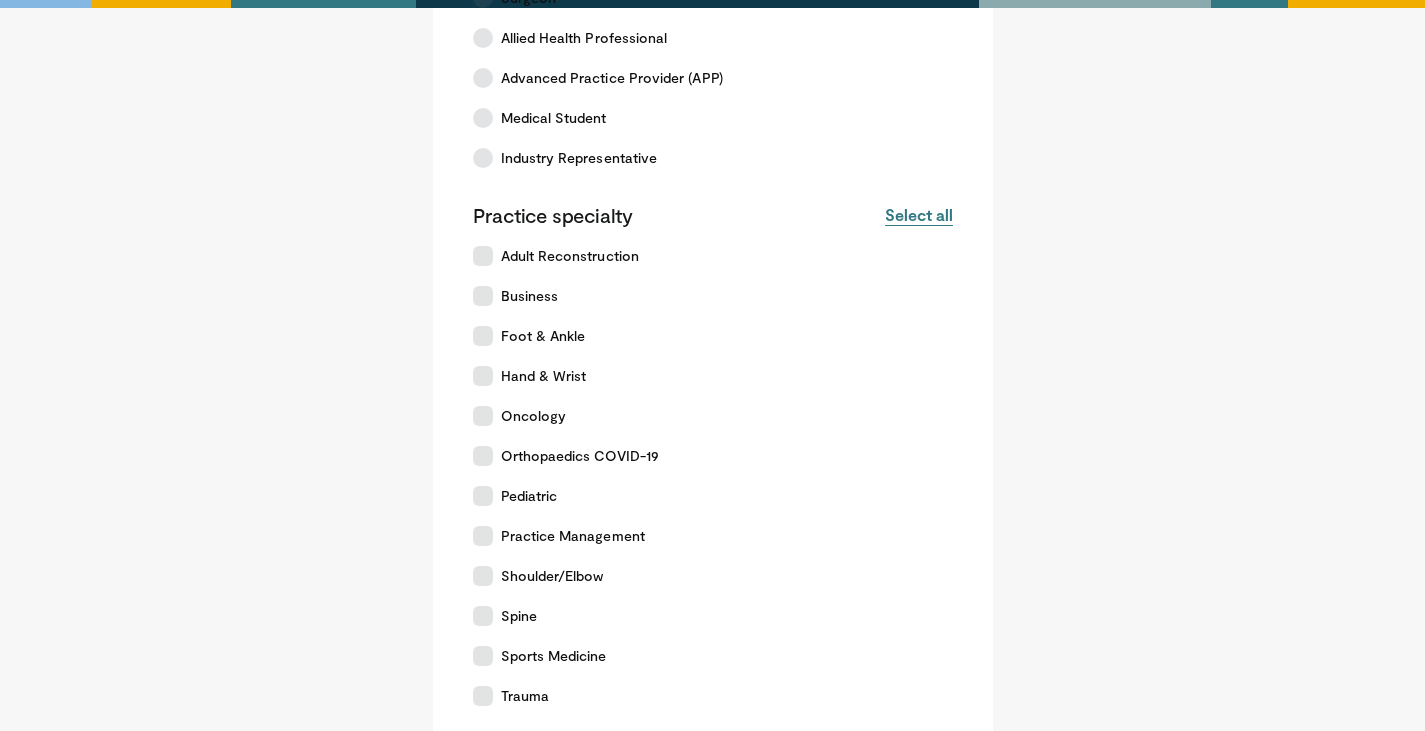 click on "Select all" at bounding box center [918, 215] 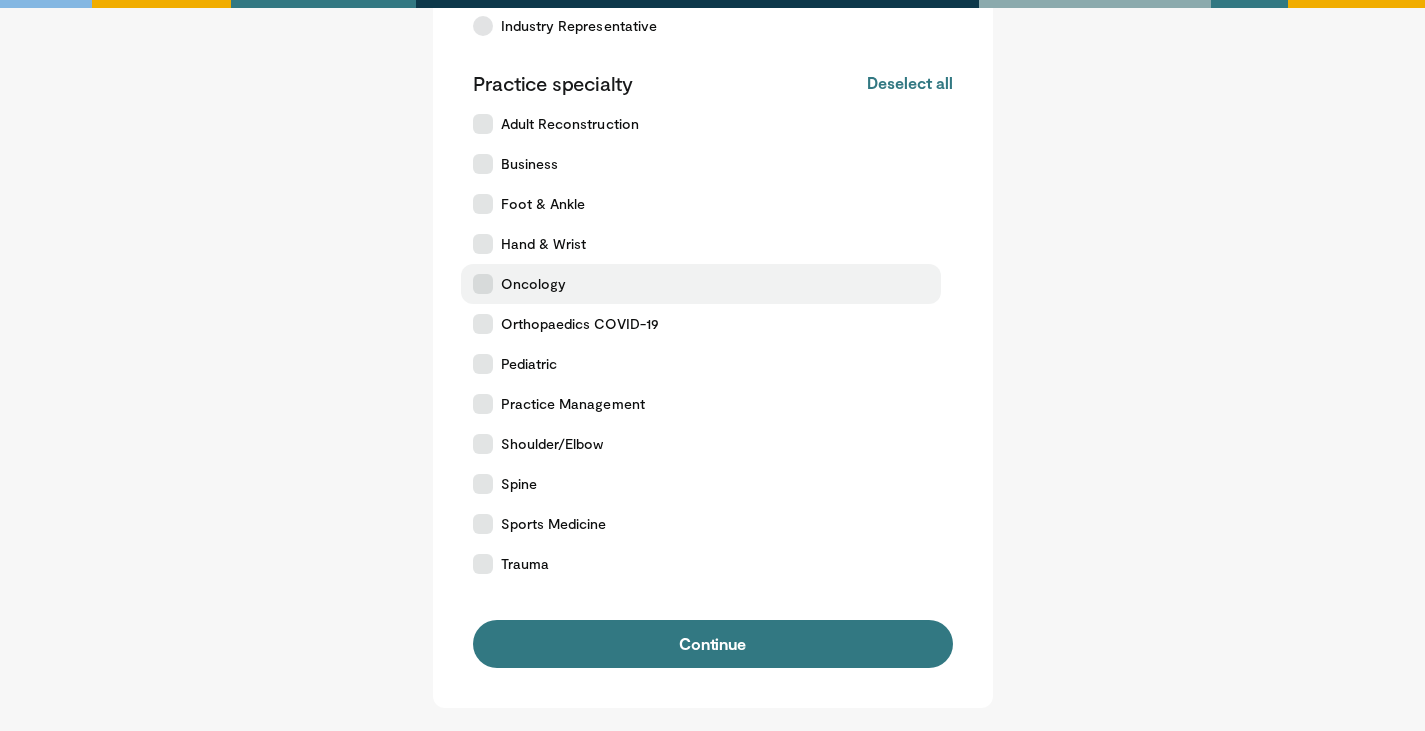scroll, scrollTop: 507, scrollLeft: 0, axis: vertical 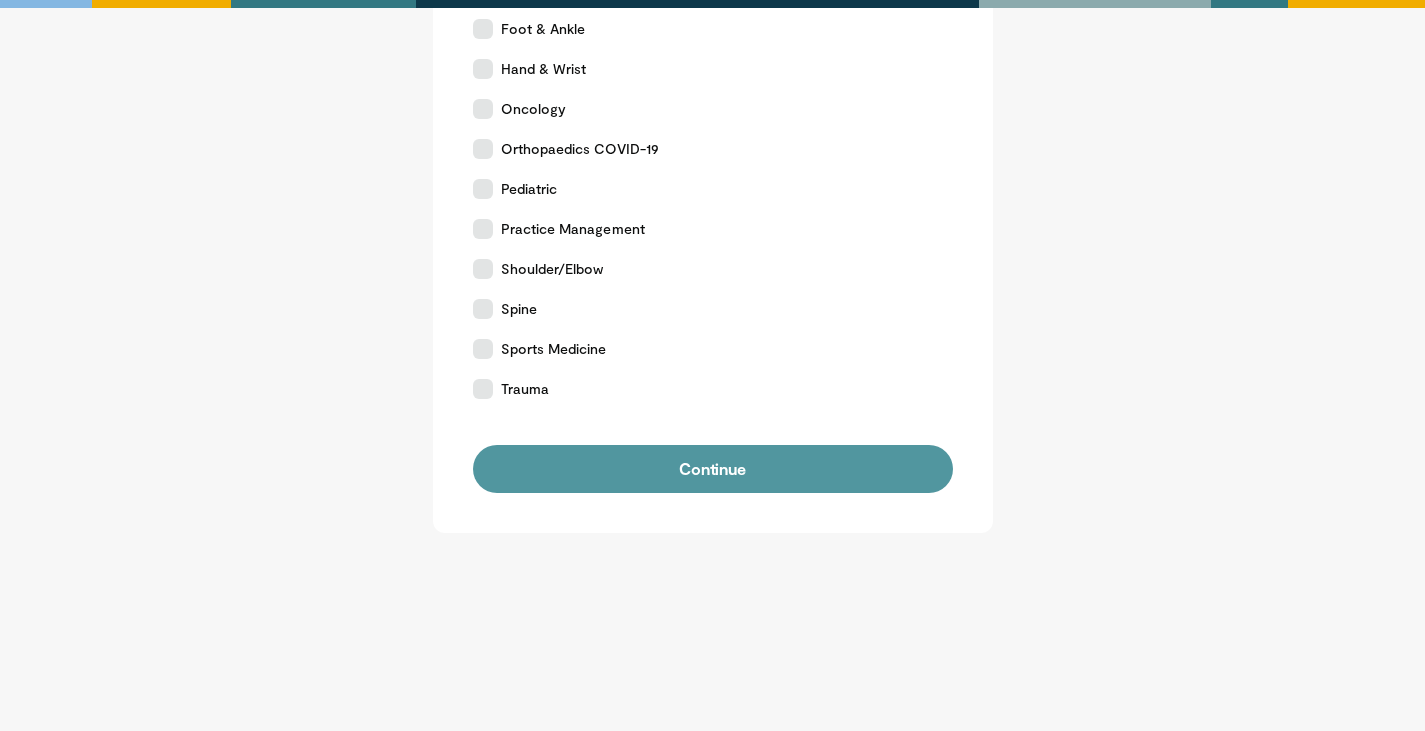 click on "Continue" at bounding box center [713, 469] 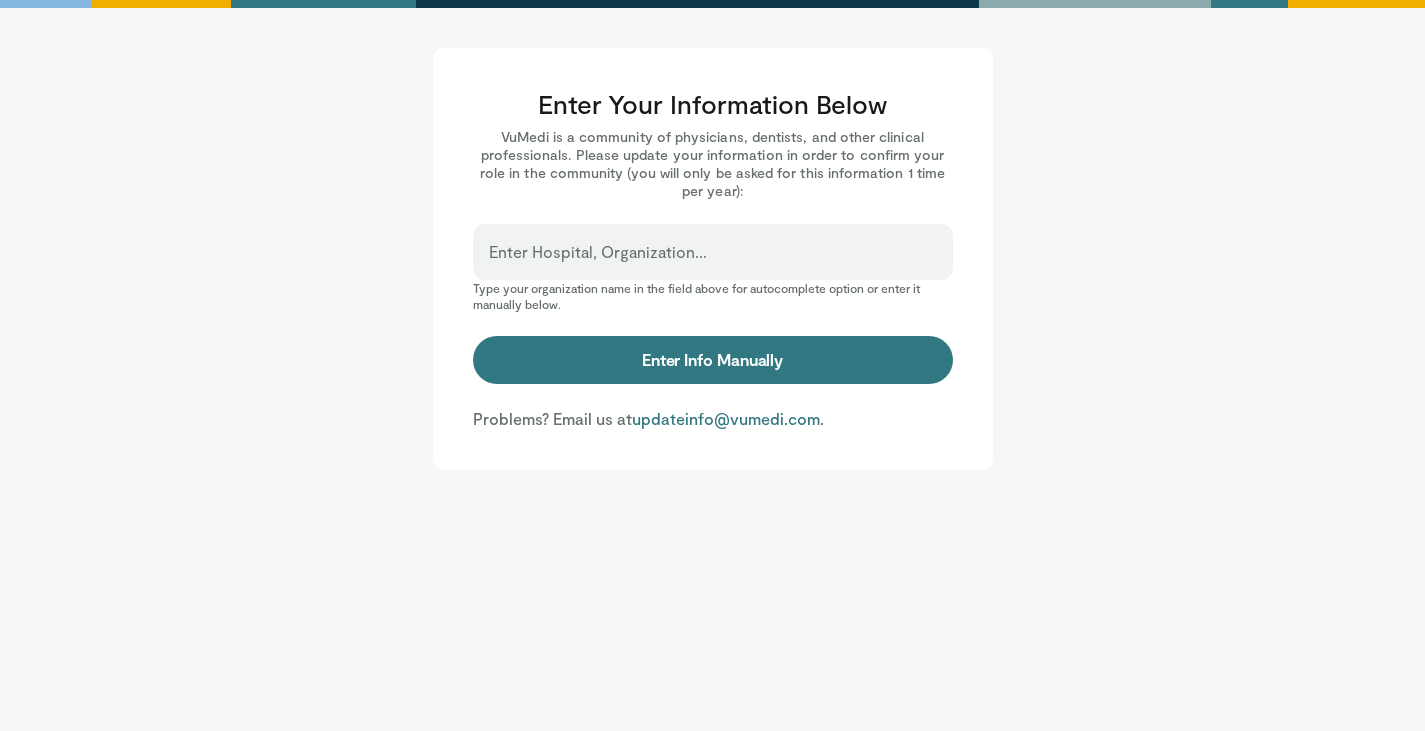 scroll, scrollTop: 0, scrollLeft: 0, axis: both 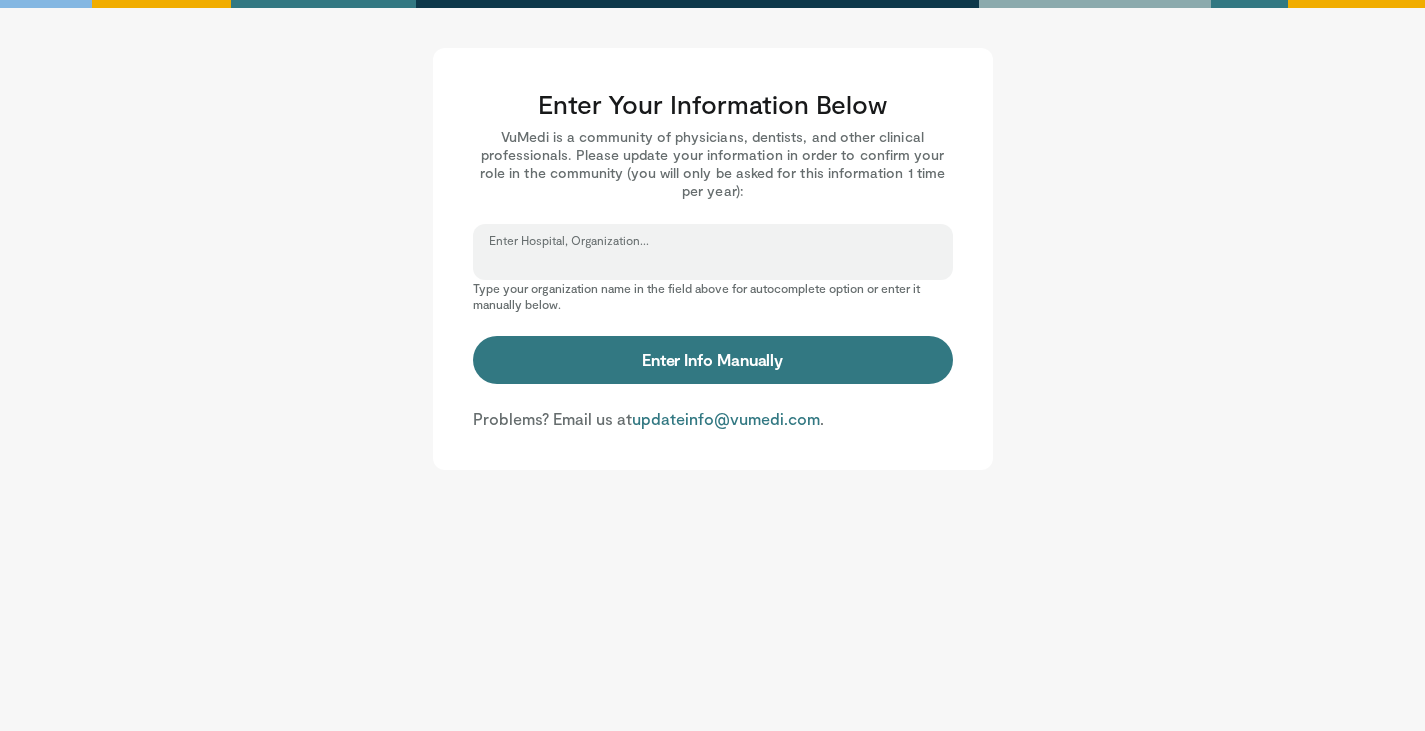 click on "Enter Hospital, Organization..." at bounding box center (713, 261) 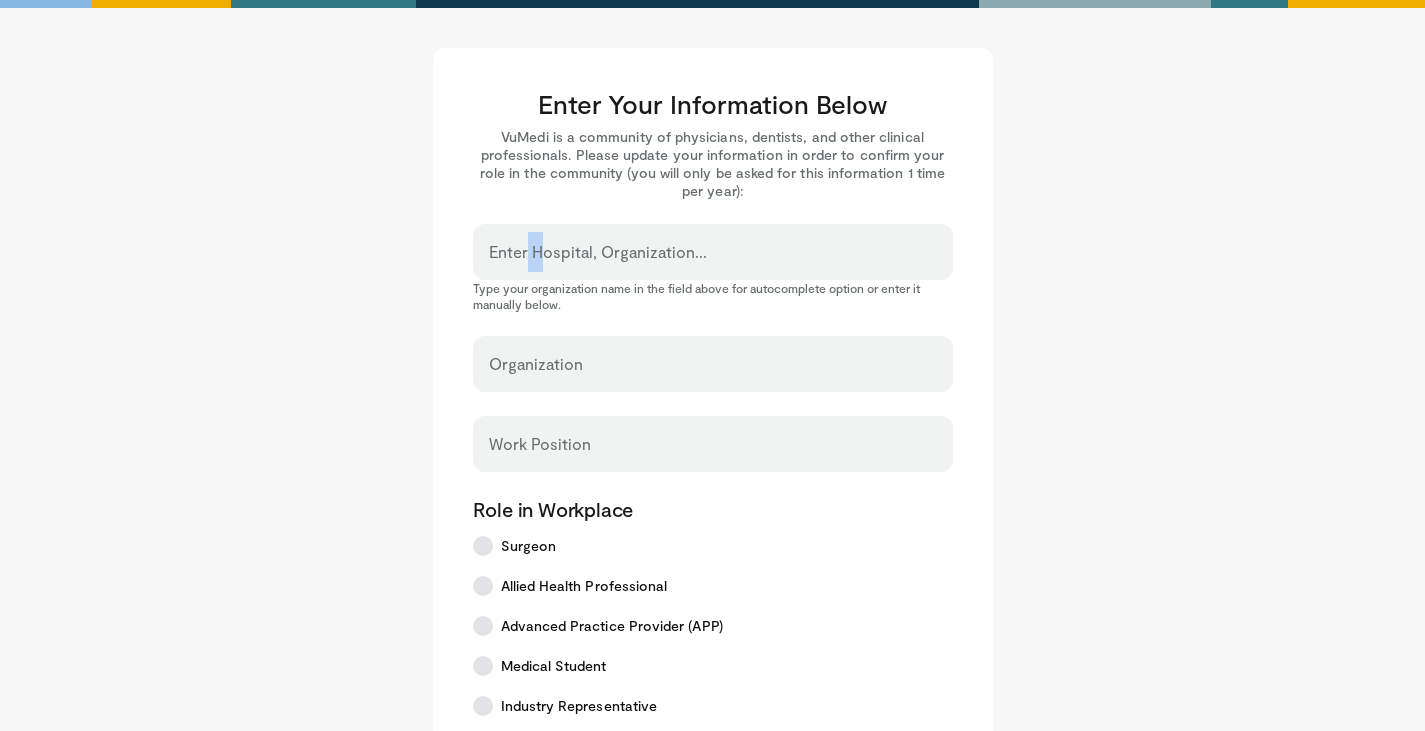 click on "Enter Hospital, Organization..." at bounding box center [598, 252] 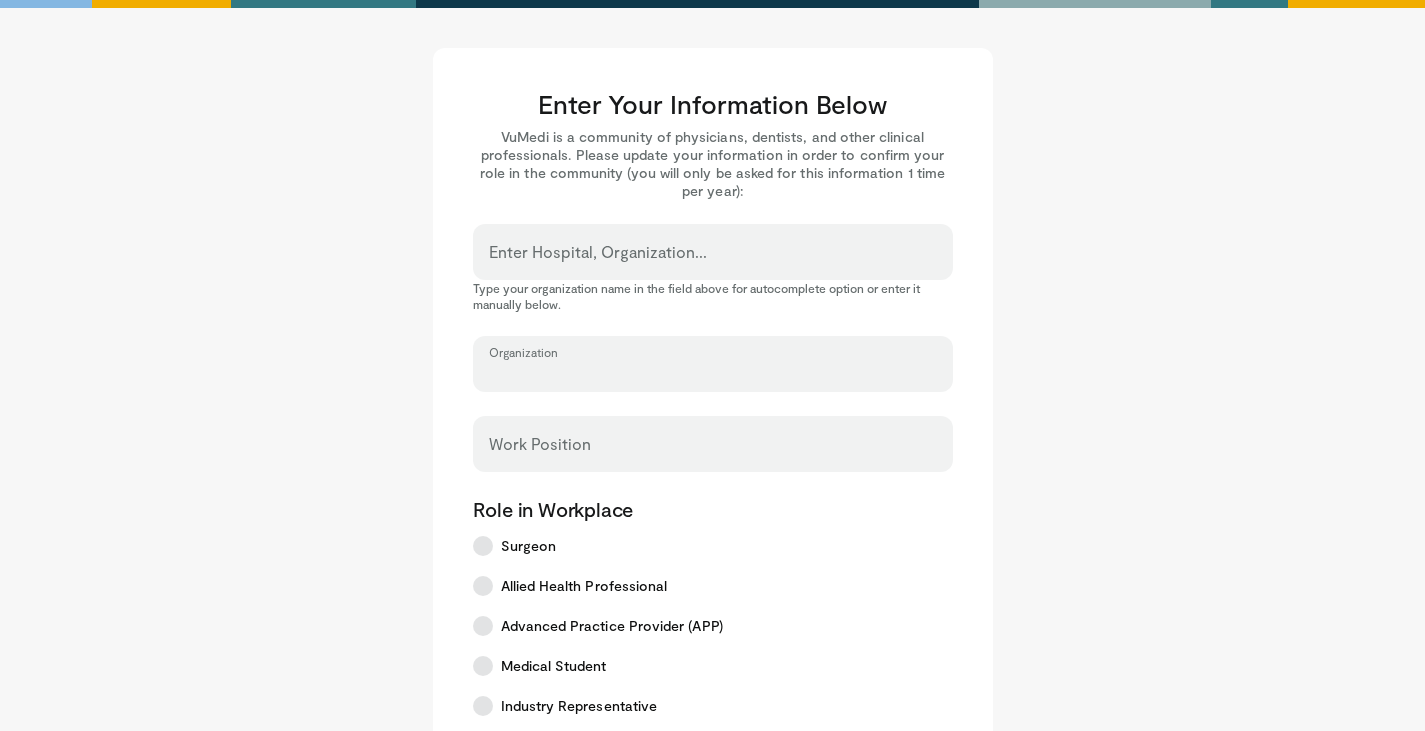 click on "Organization" at bounding box center [713, 373] 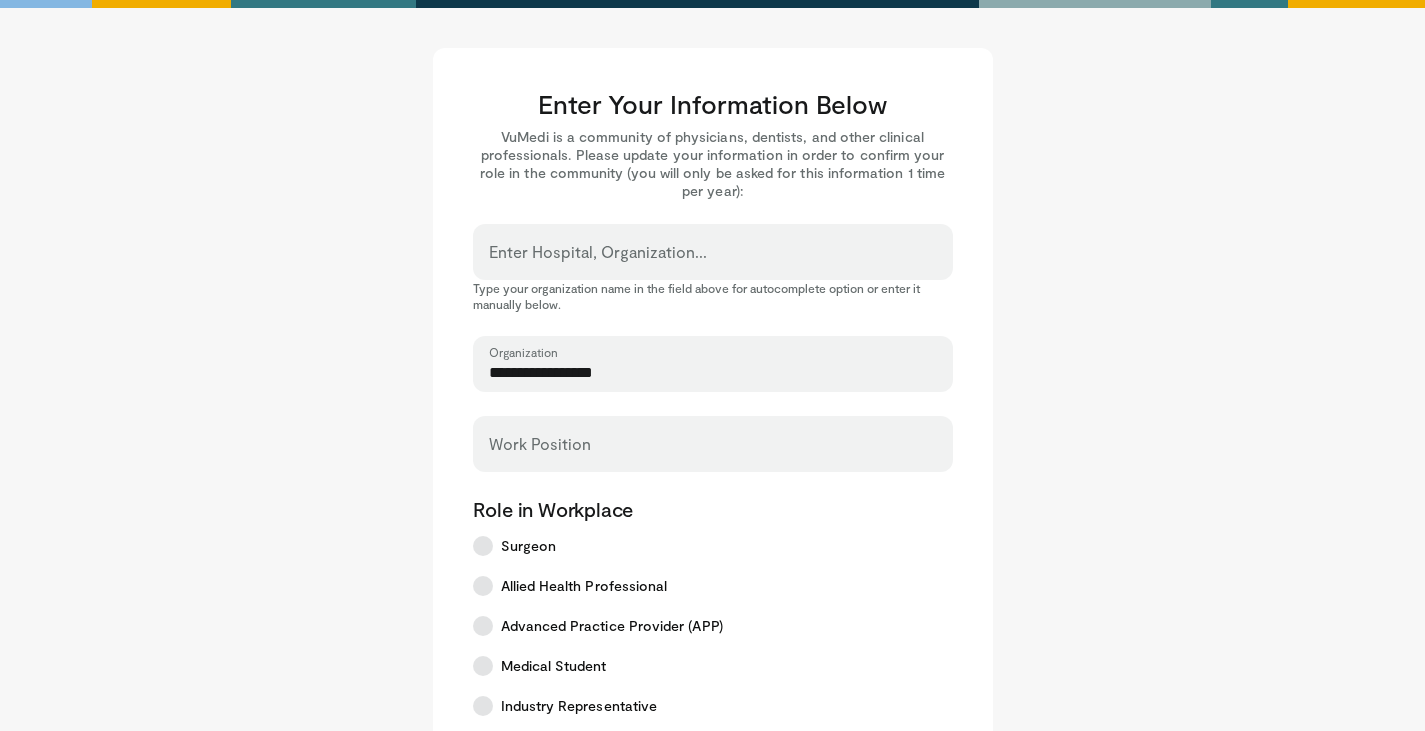 drag, startPoint x: 642, startPoint y: 374, endPoint x: 476, endPoint y: 378, distance: 166.04819 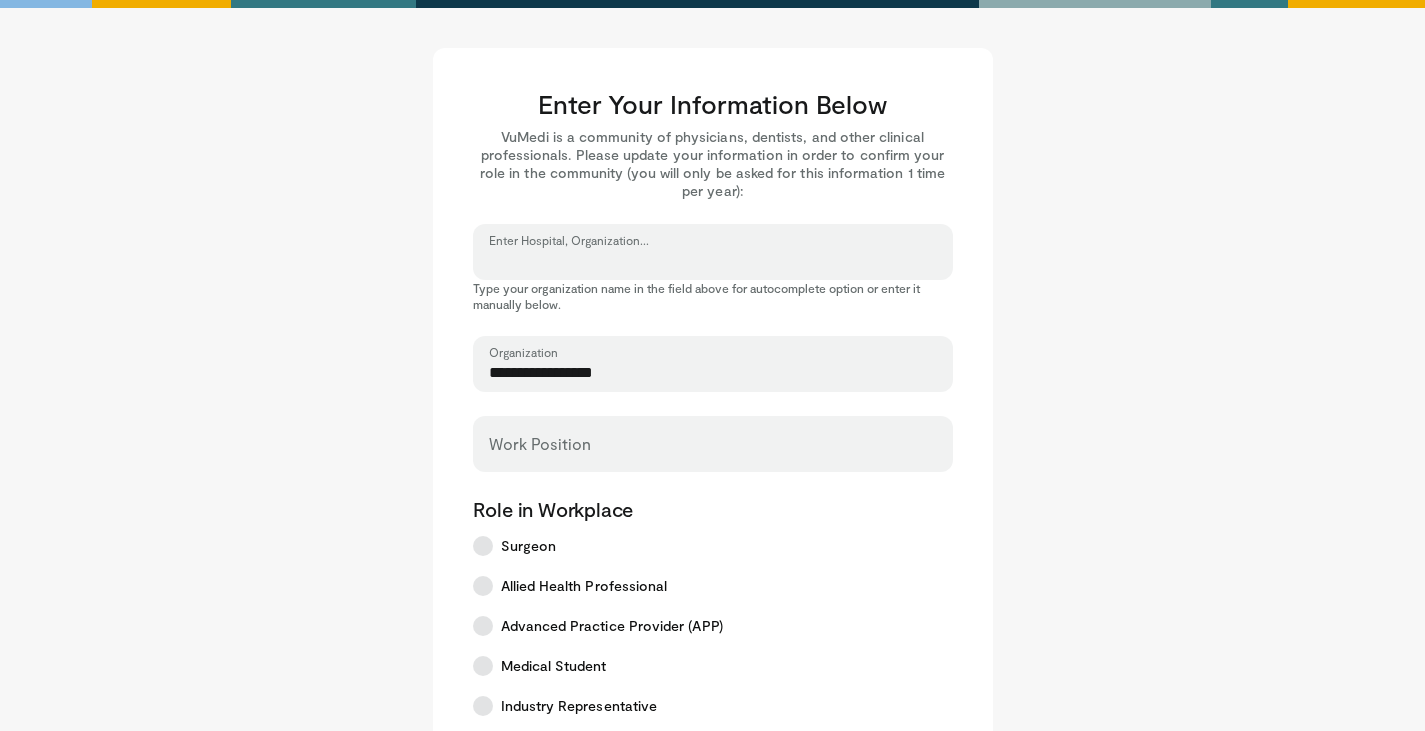 click on "Enter Hospital, Organization..." at bounding box center (713, 261) 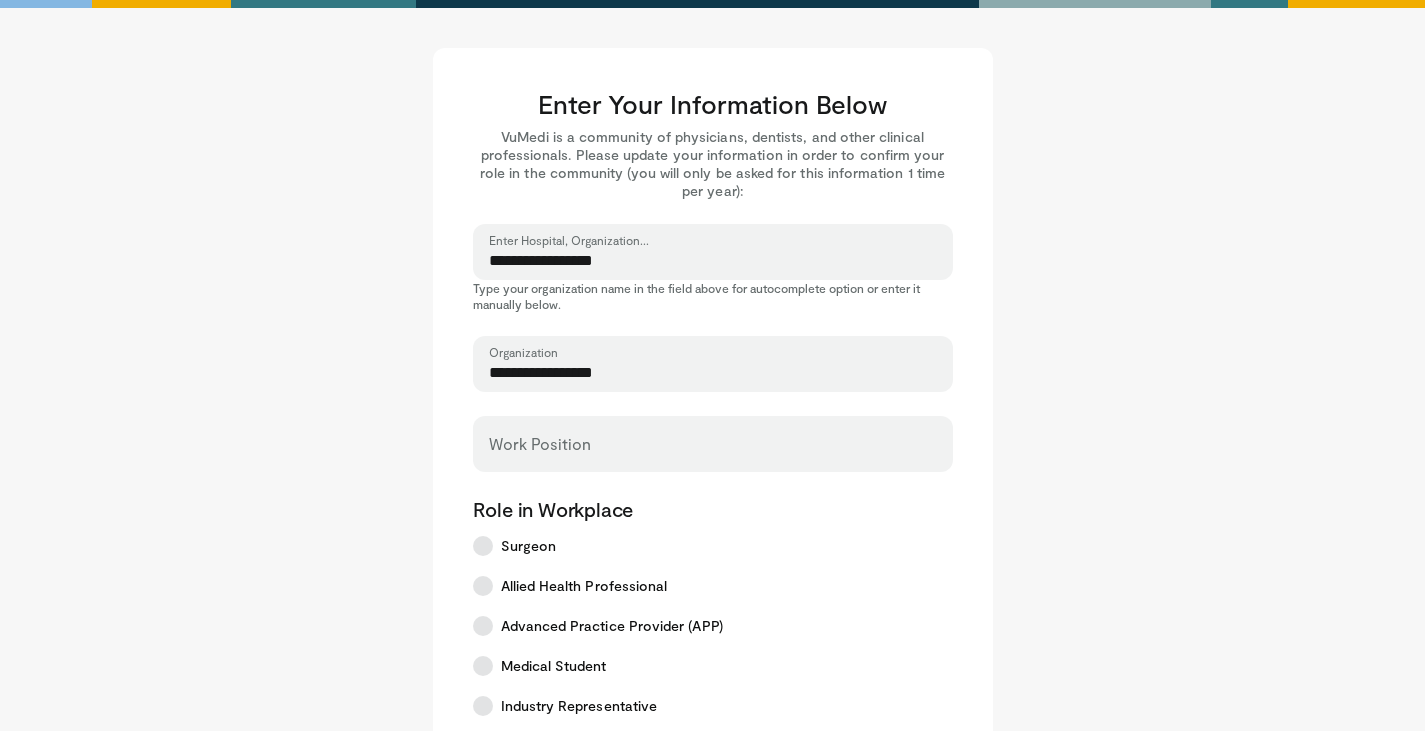 type on "**********" 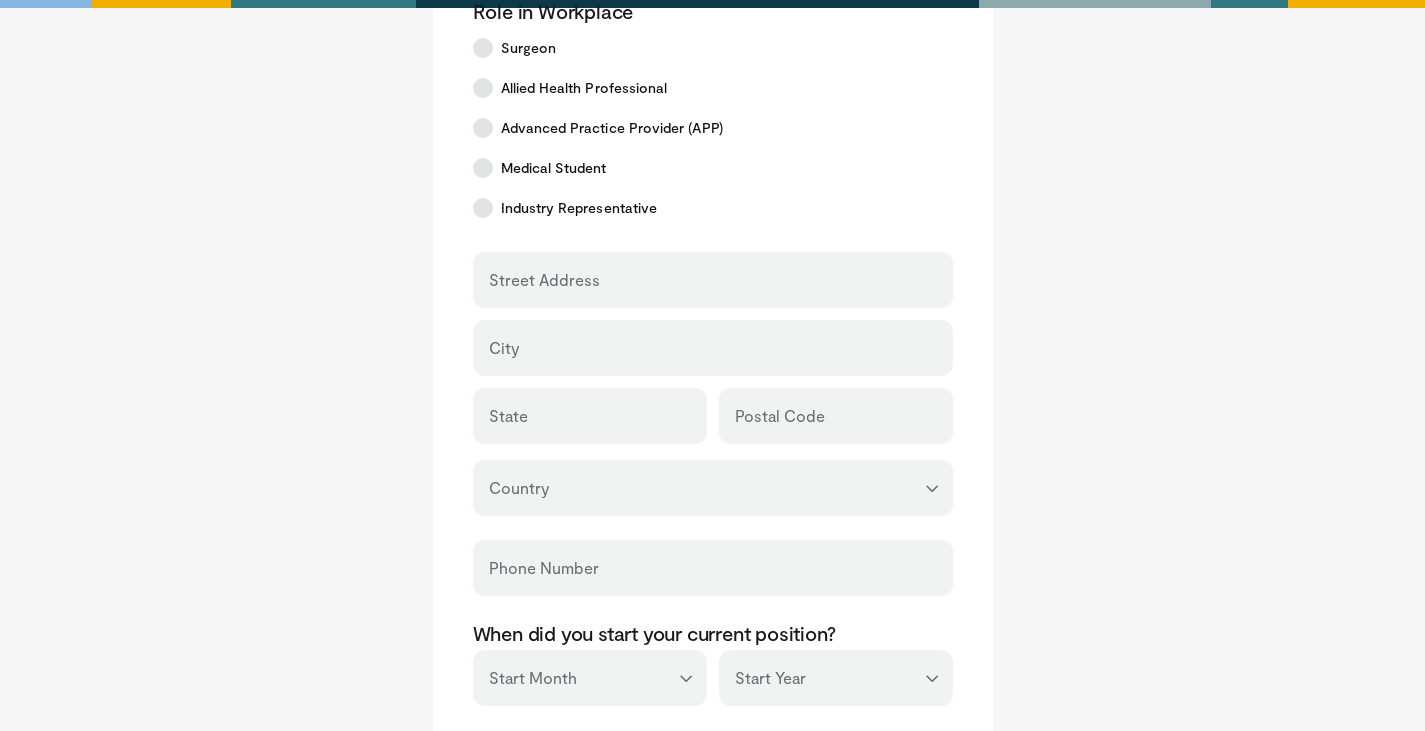 scroll, scrollTop: 500, scrollLeft: 0, axis: vertical 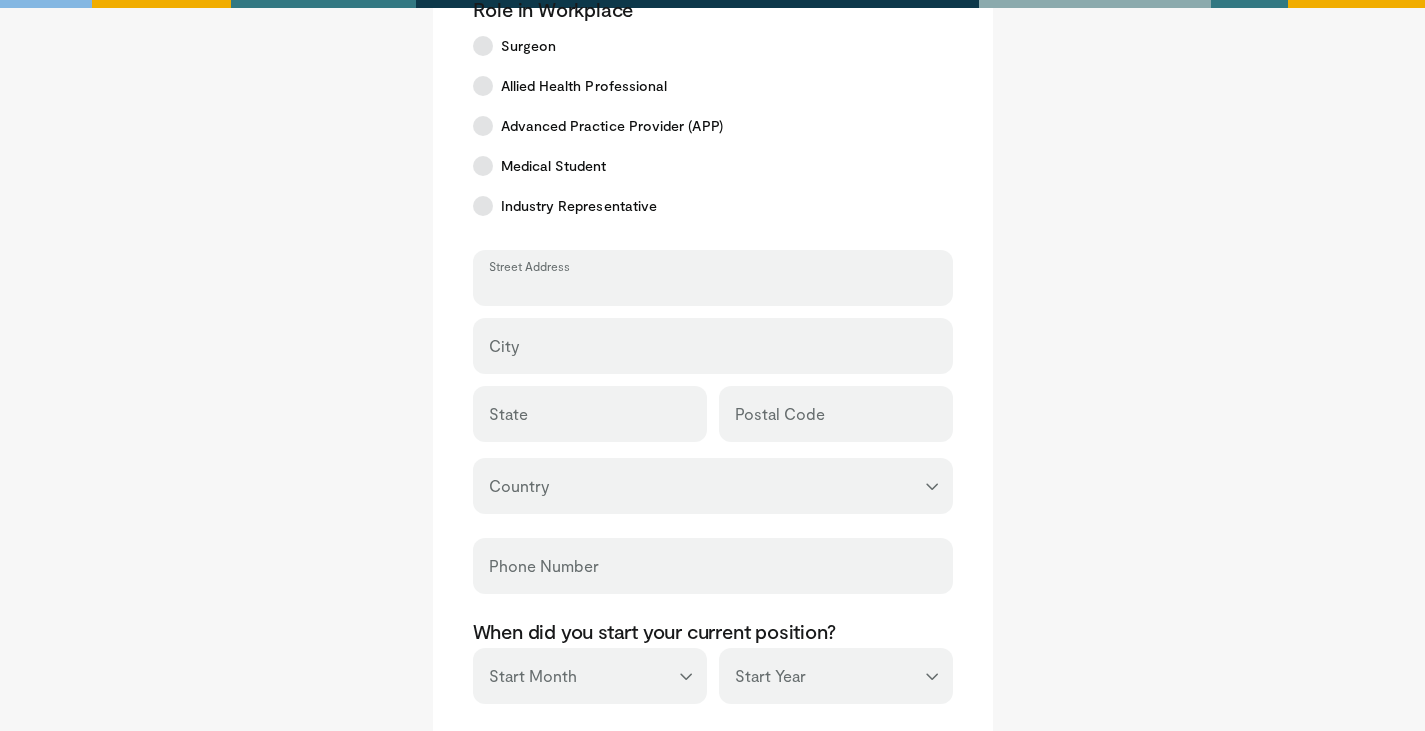 click on "Street Address" at bounding box center (713, 287) 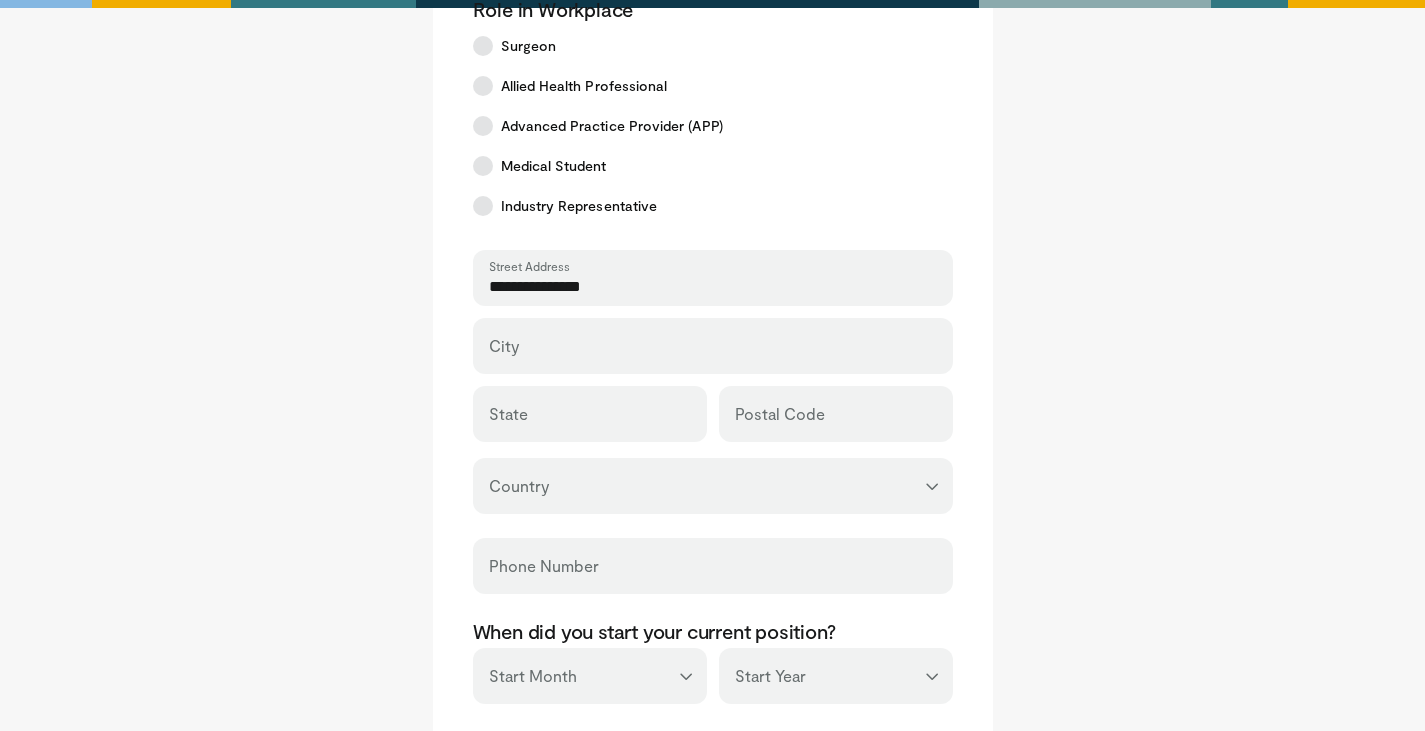 type on "**********" 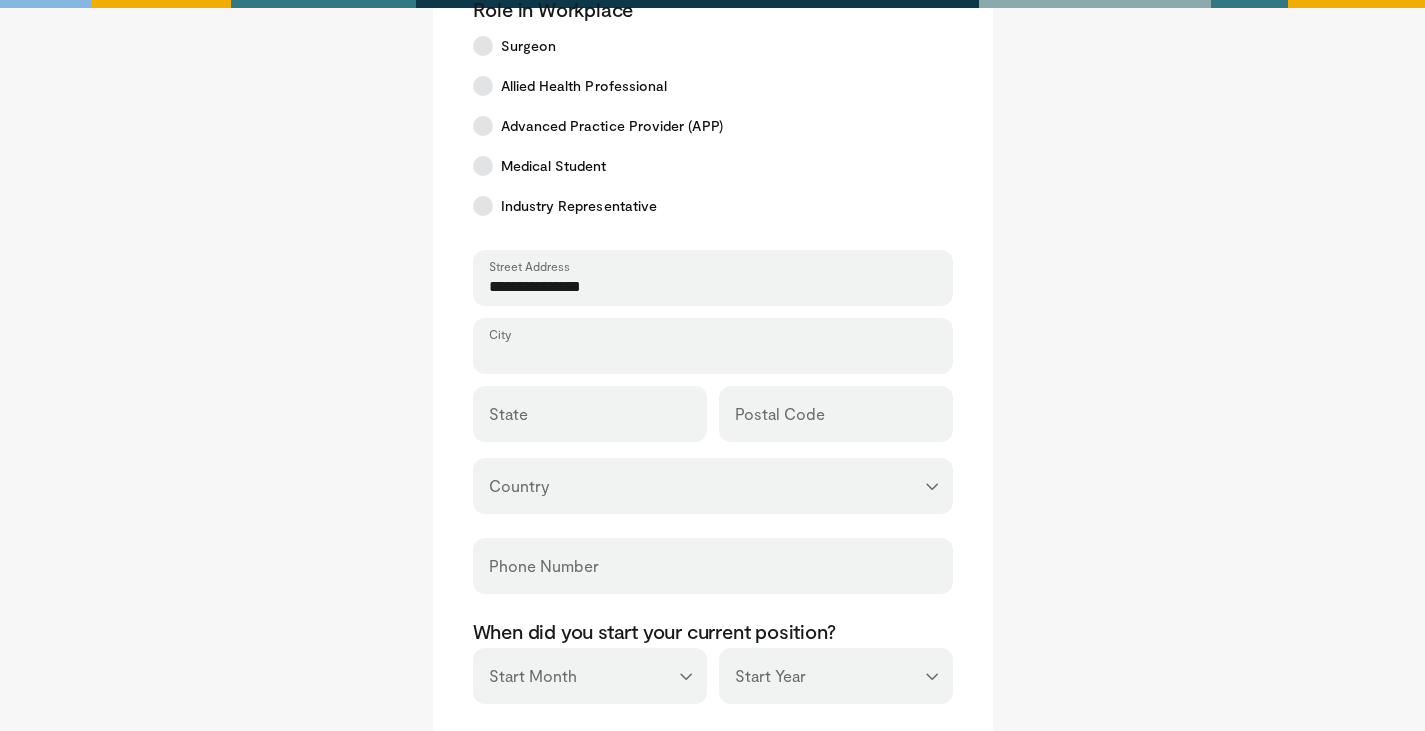 click on "City" at bounding box center [713, 355] 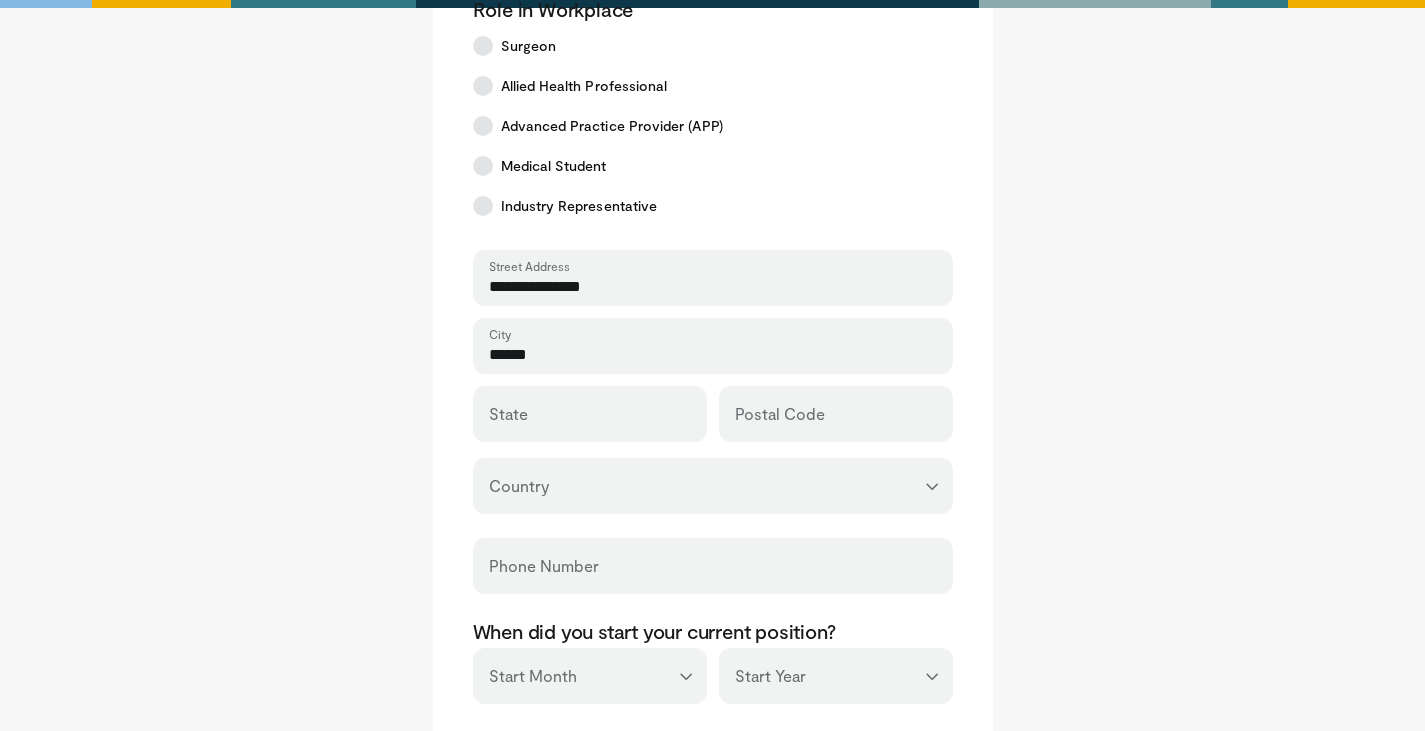 type on "******" 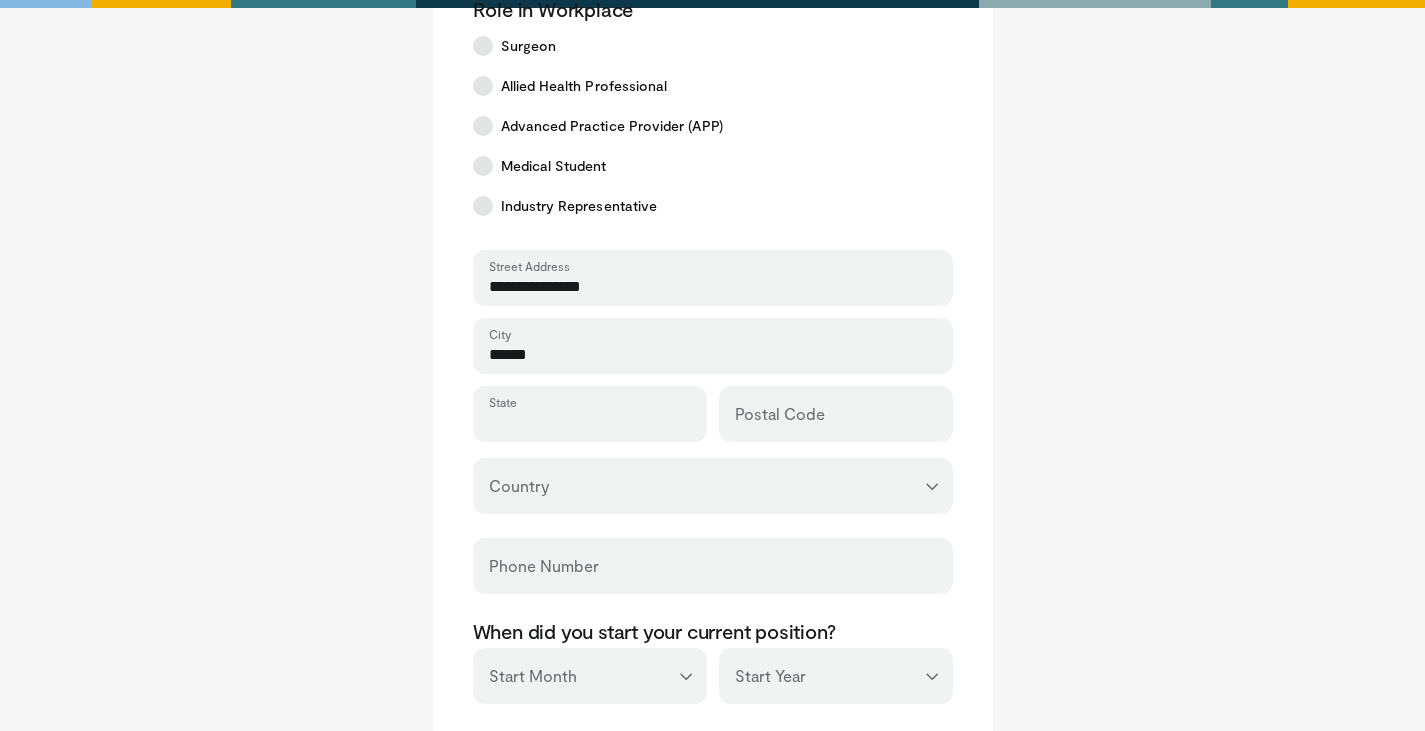 click on "State" at bounding box center [590, 423] 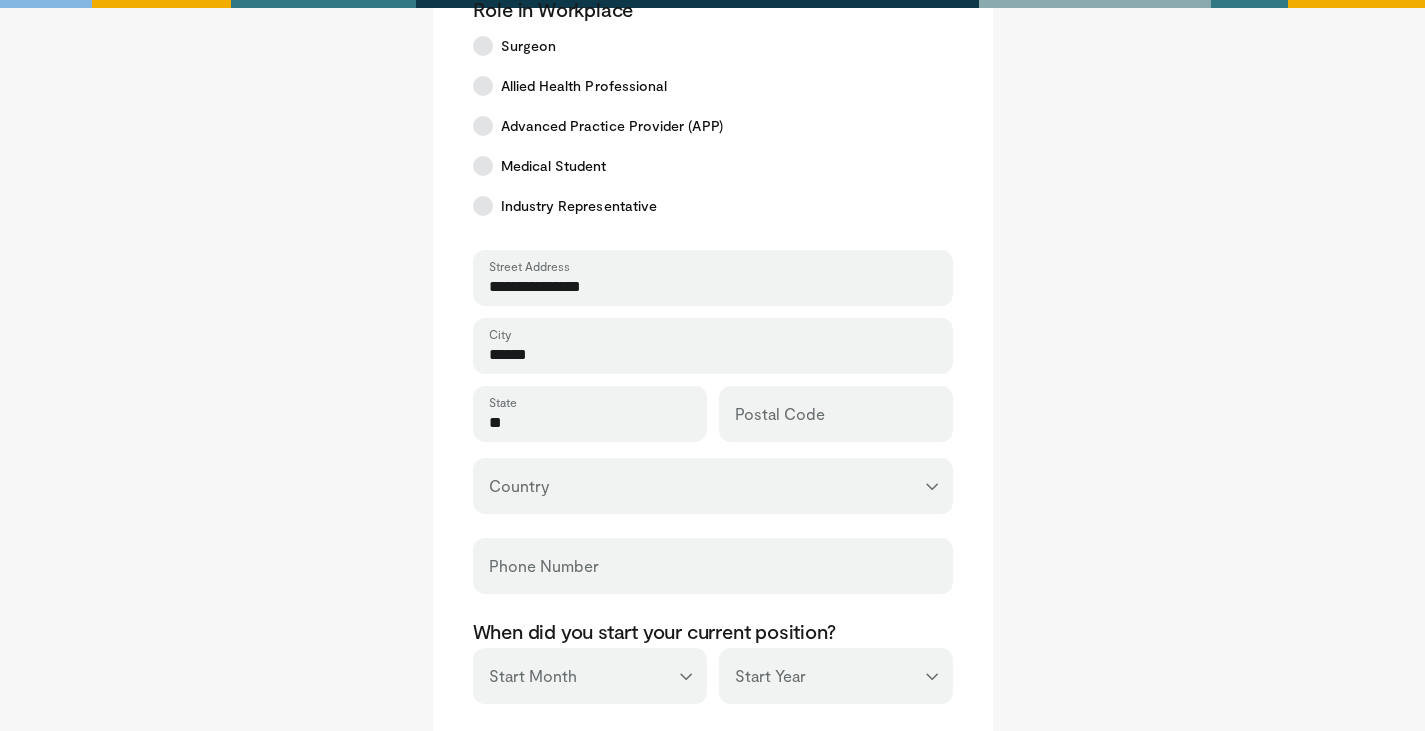 type on "**" 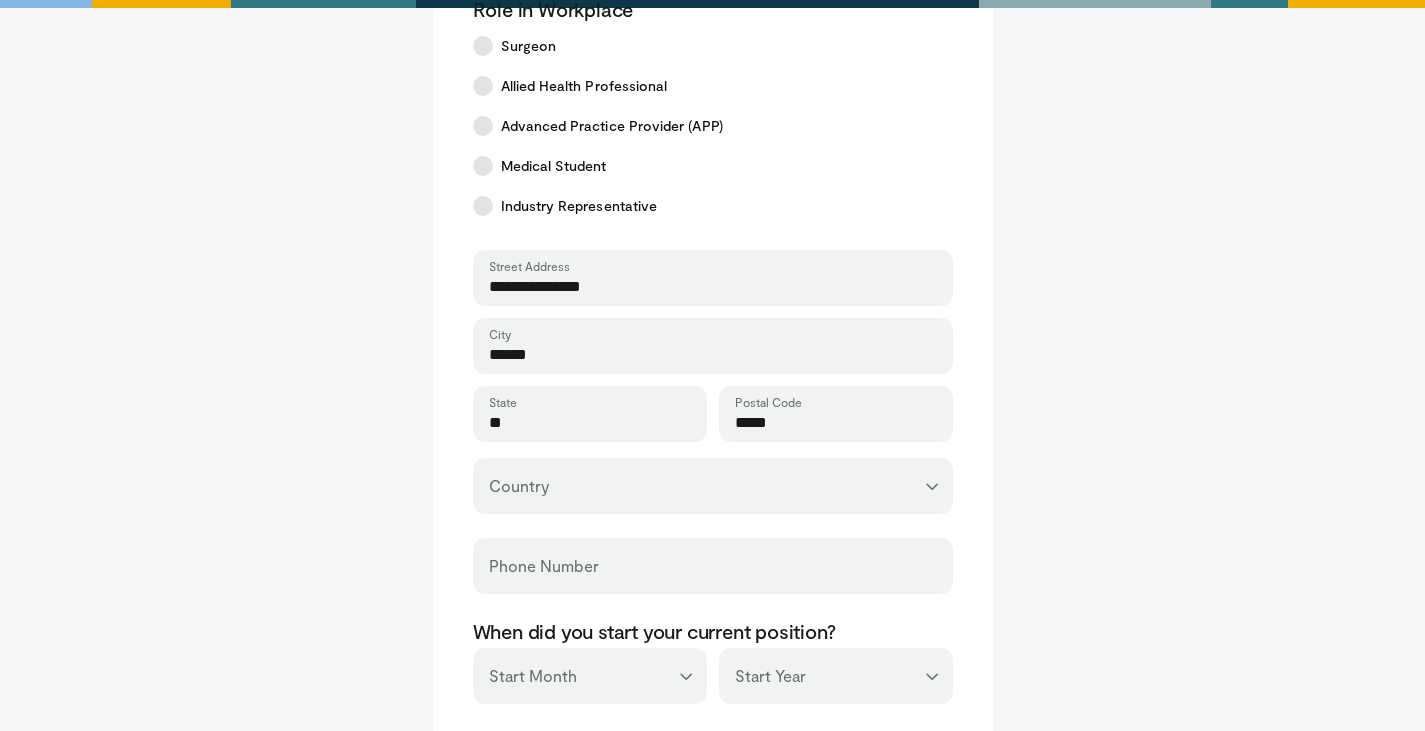type on "*****" 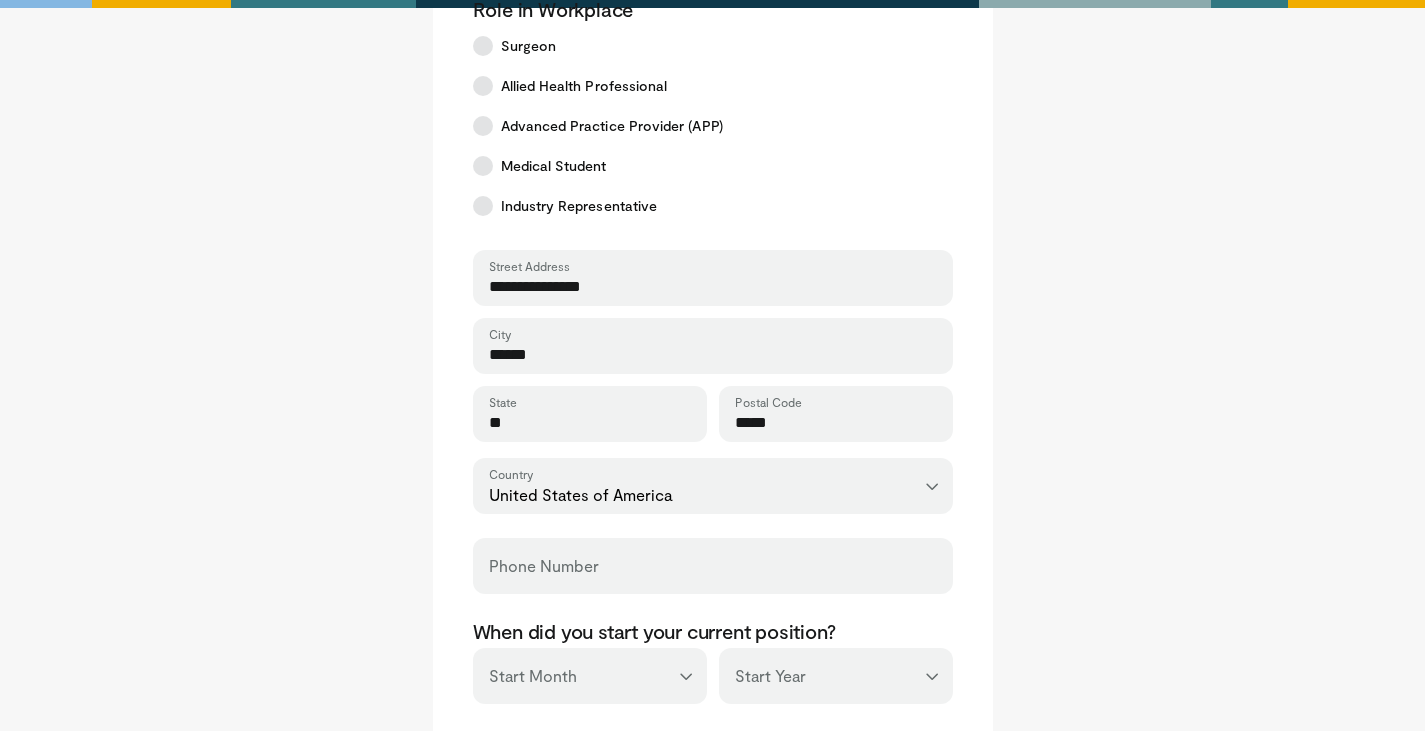 click on "Phone Number" at bounding box center (544, 566) 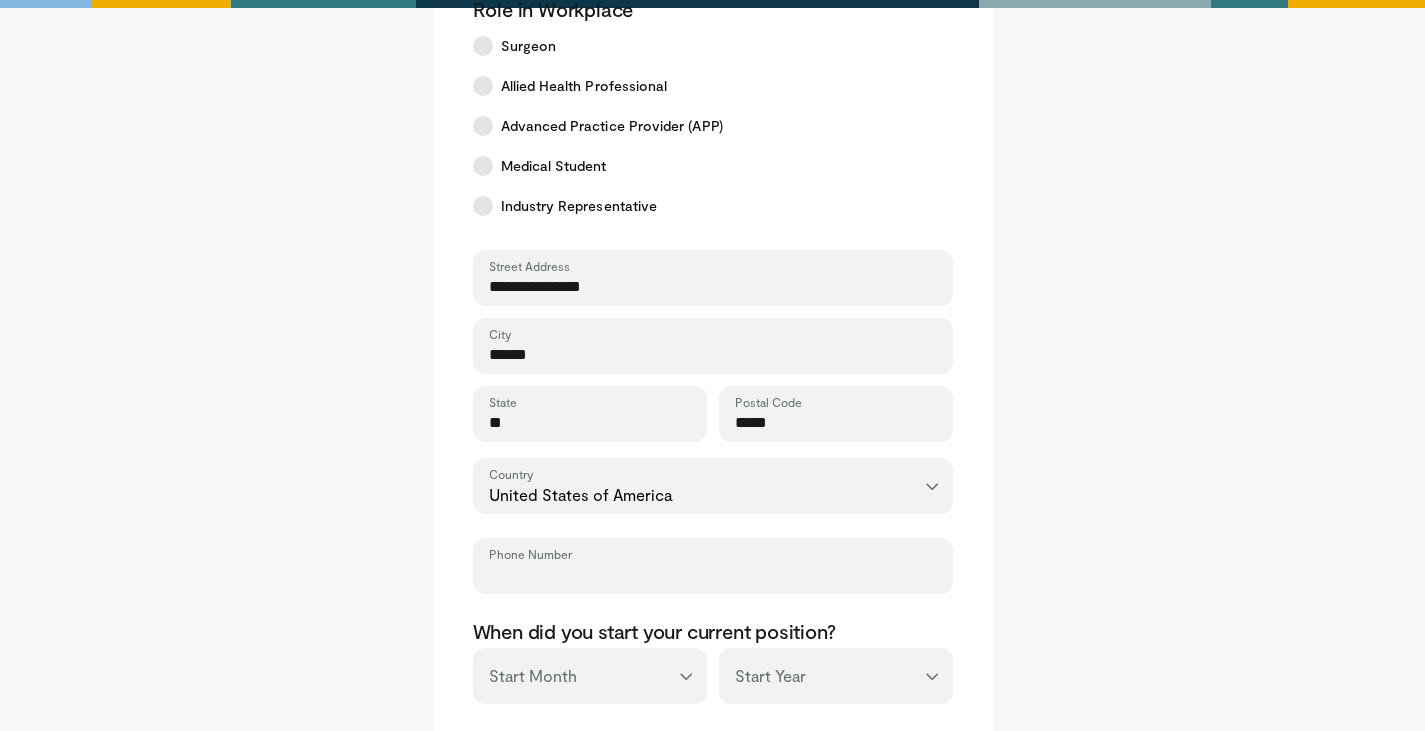 click on "Phone Number" at bounding box center [713, 575] 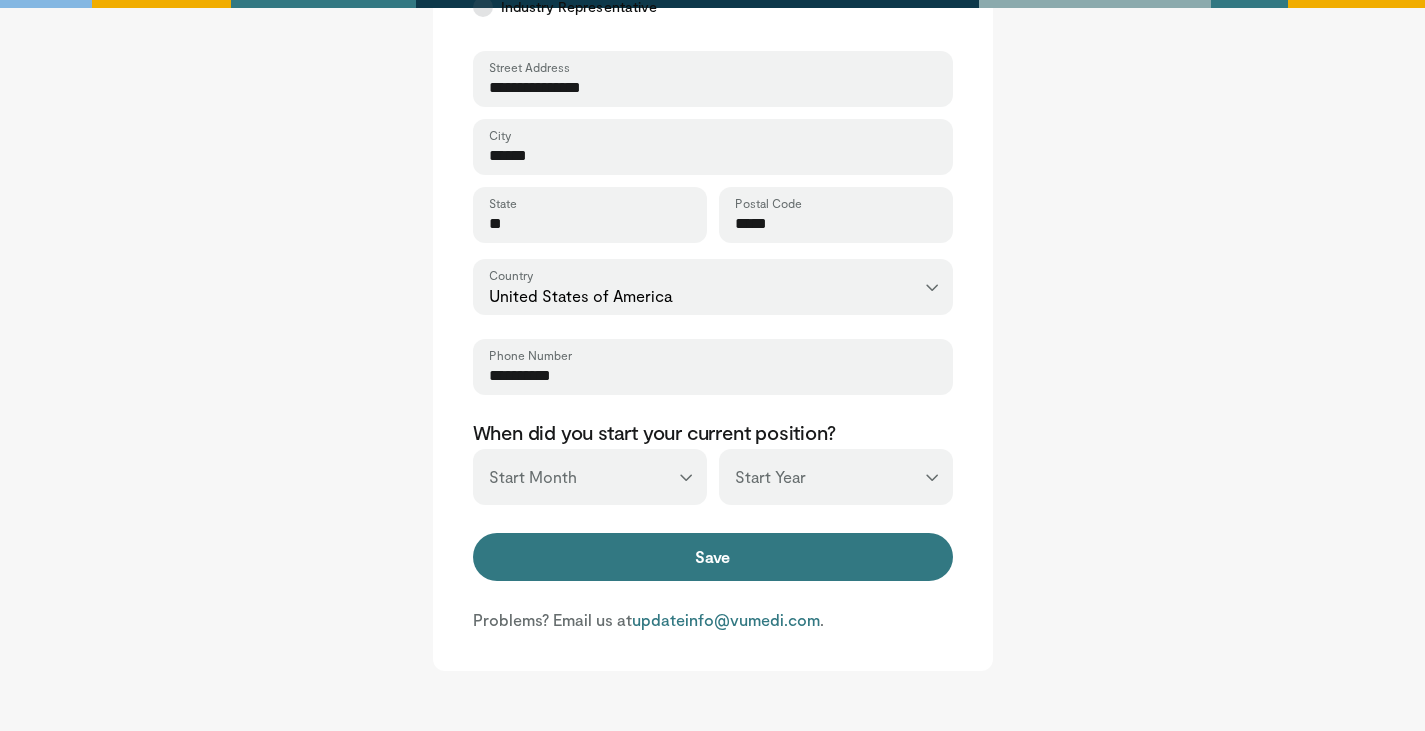 scroll, scrollTop: 700, scrollLeft: 0, axis: vertical 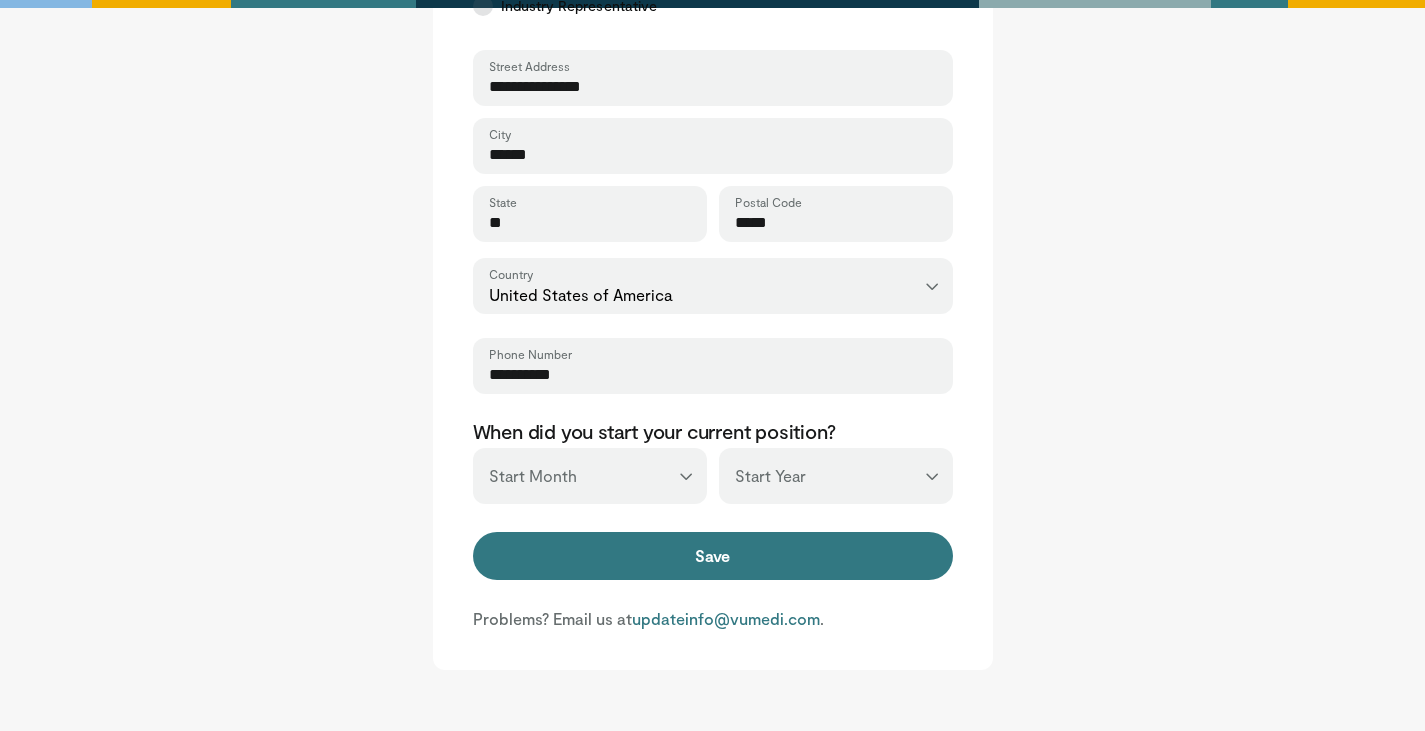 type on "**********" 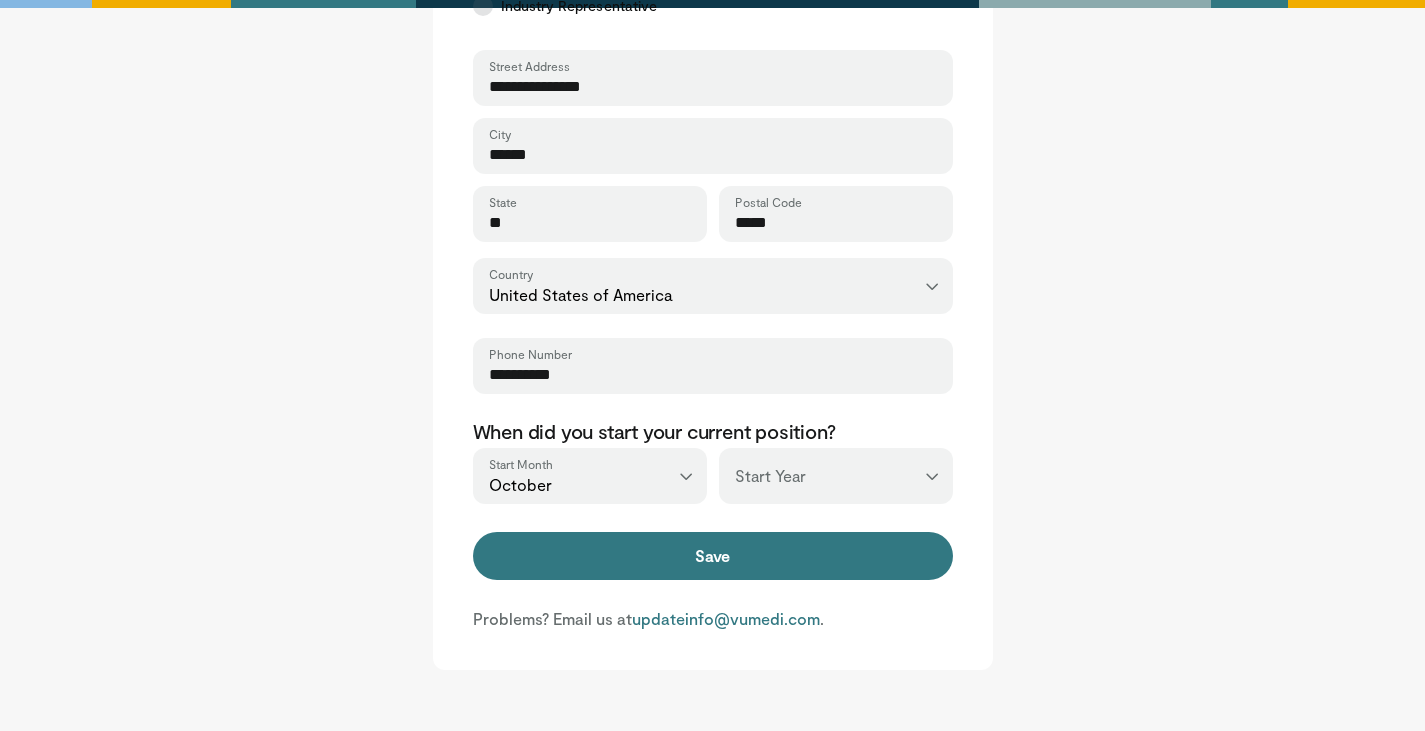 click on "***
****
****
****
****
****
****
****
****
****
****
****
****
****
****
****
****
****
****
****
****
****
****
****
****
****
****
****
****
**** **** **** **** ****" at bounding box center [836, 476] 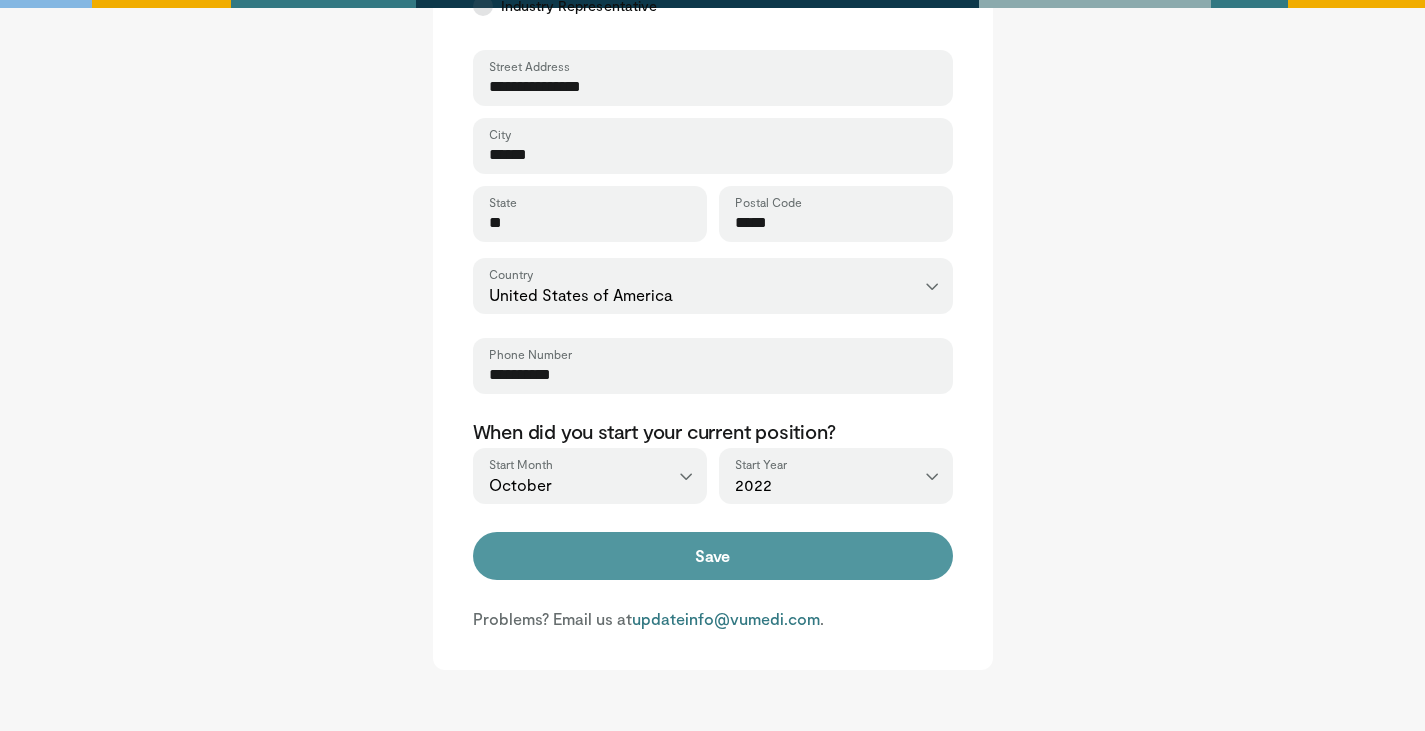 click on "Save" at bounding box center (713, 556) 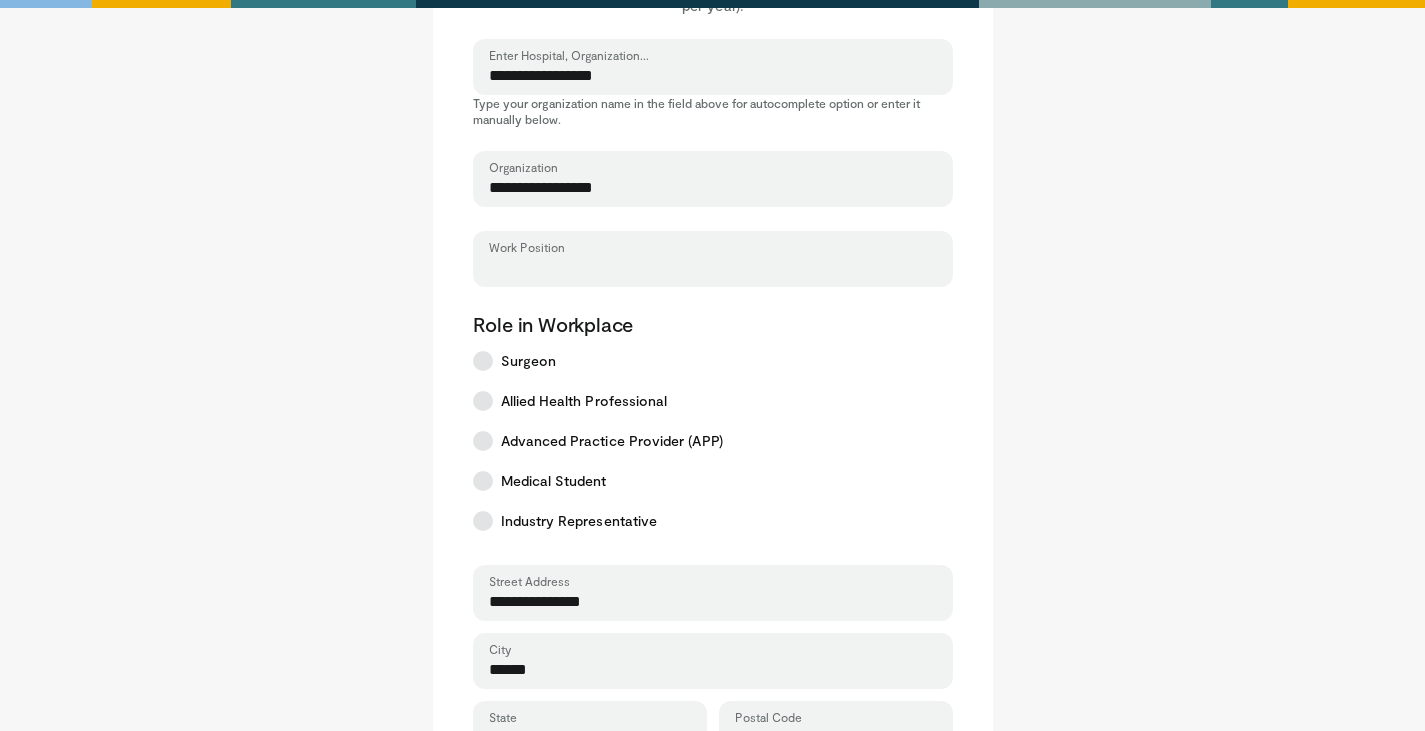 scroll, scrollTop: 142, scrollLeft: 0, axis: vertical 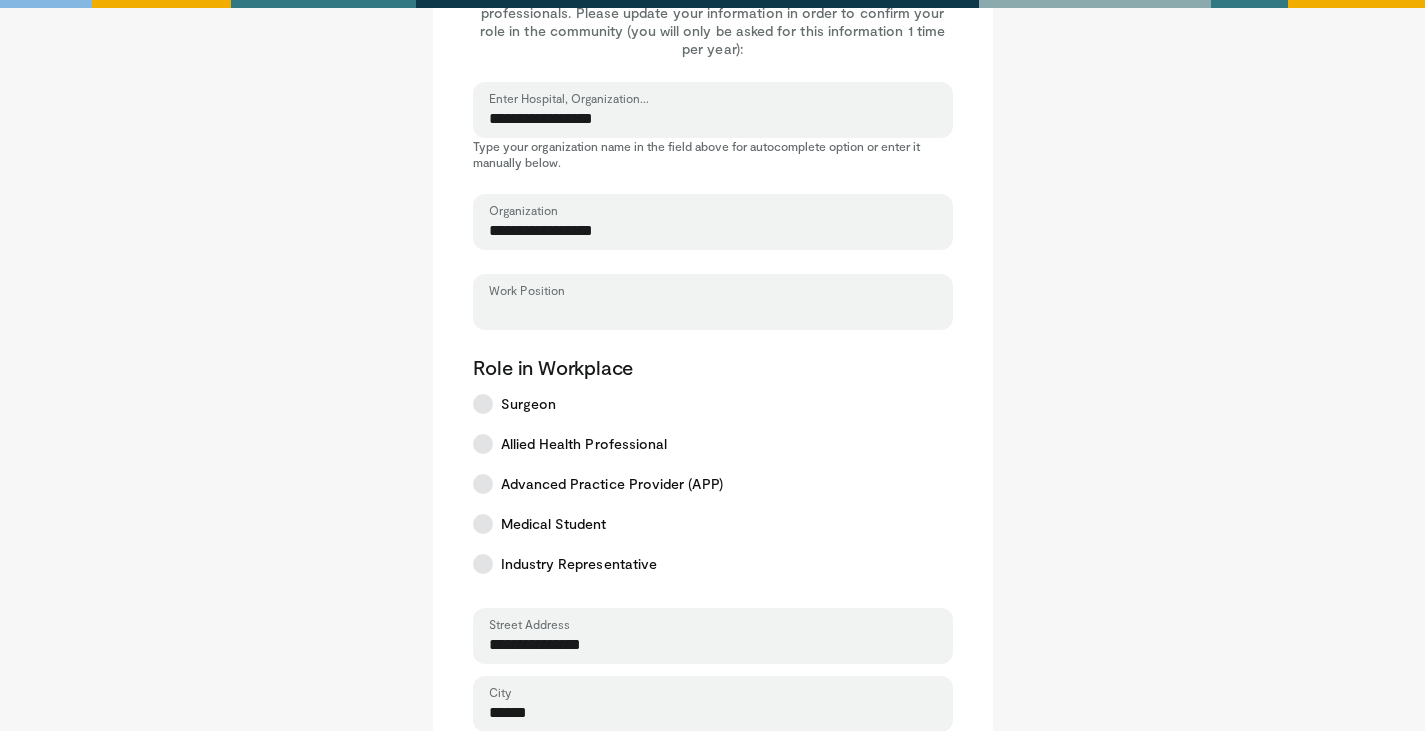 click on "Work Position" at bounding box center (713, 311) 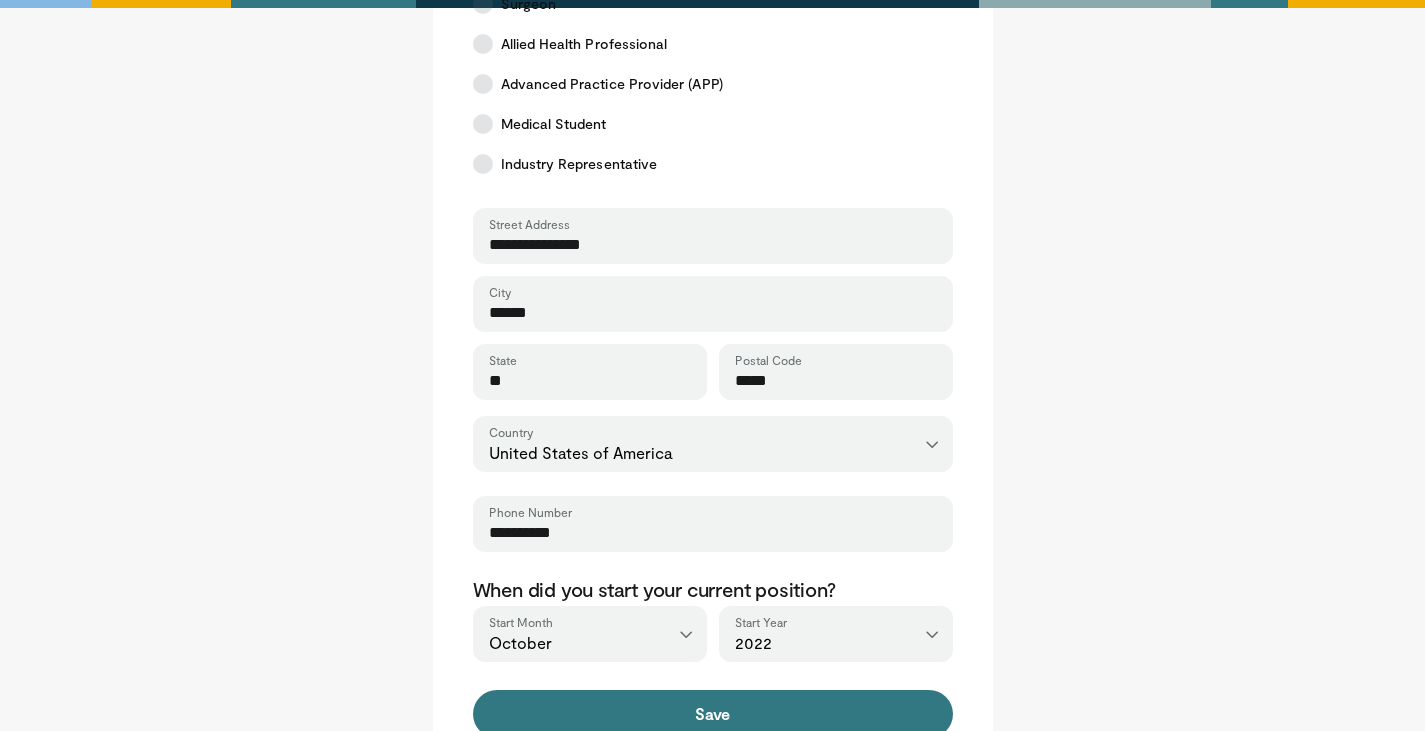 scroll, scrollTop: 837, scrollLeft: 0, axis: vertical 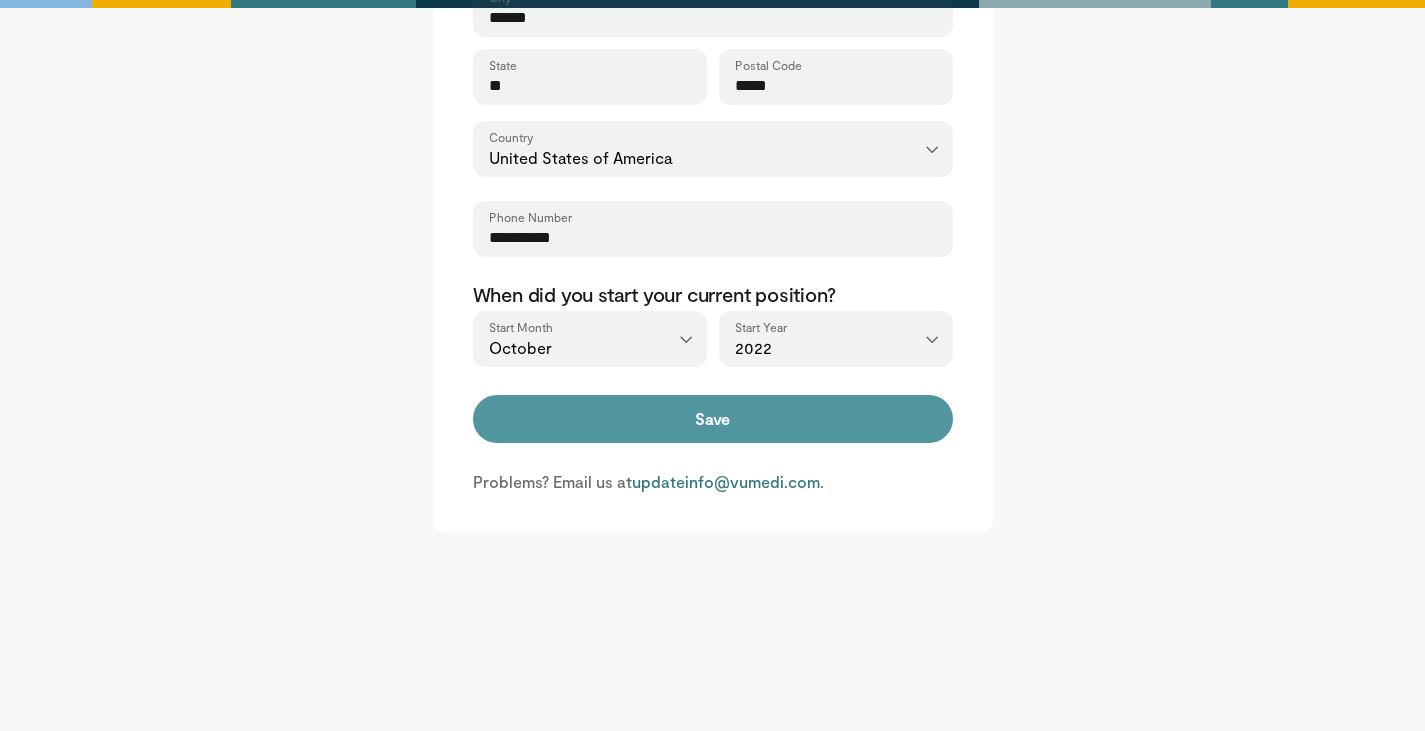 type on "**********" 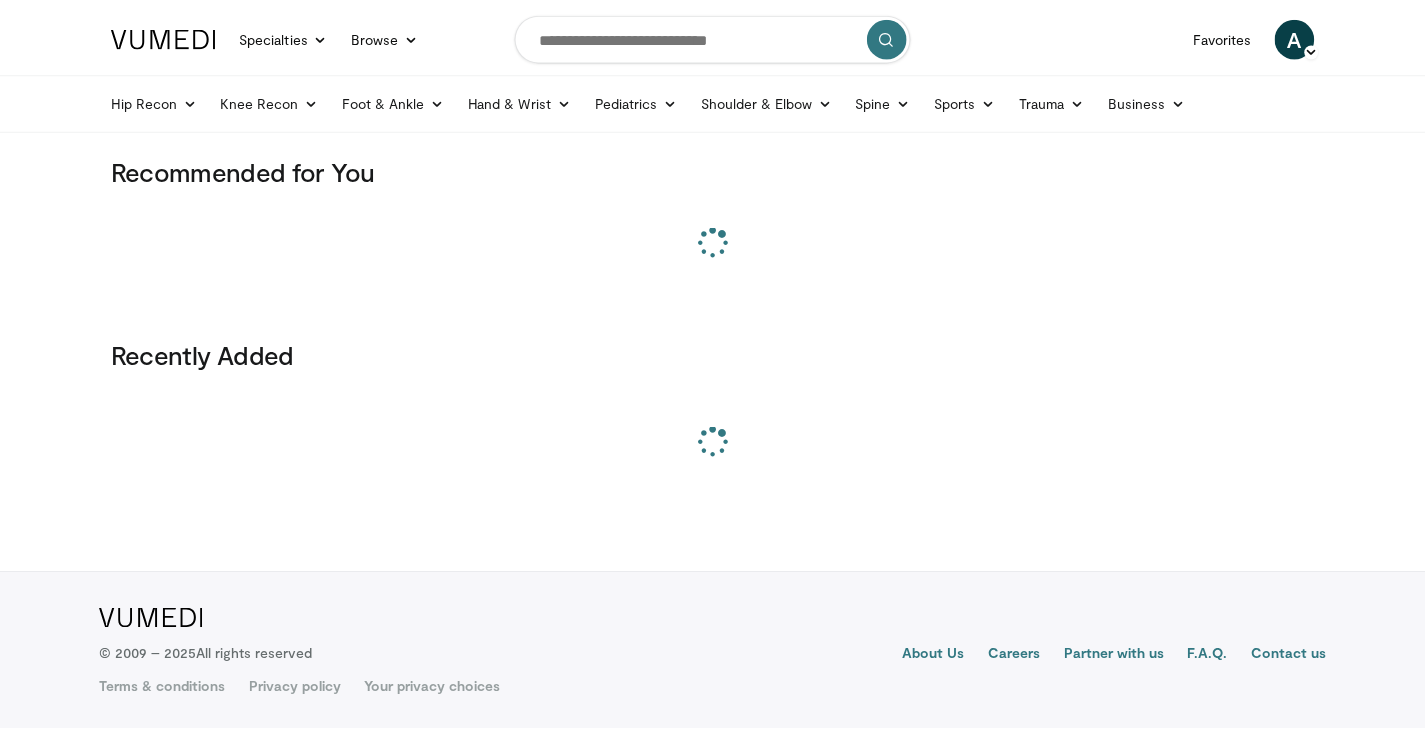 scroll, scrollTop: 0, scrollLeft: 0, axis: both 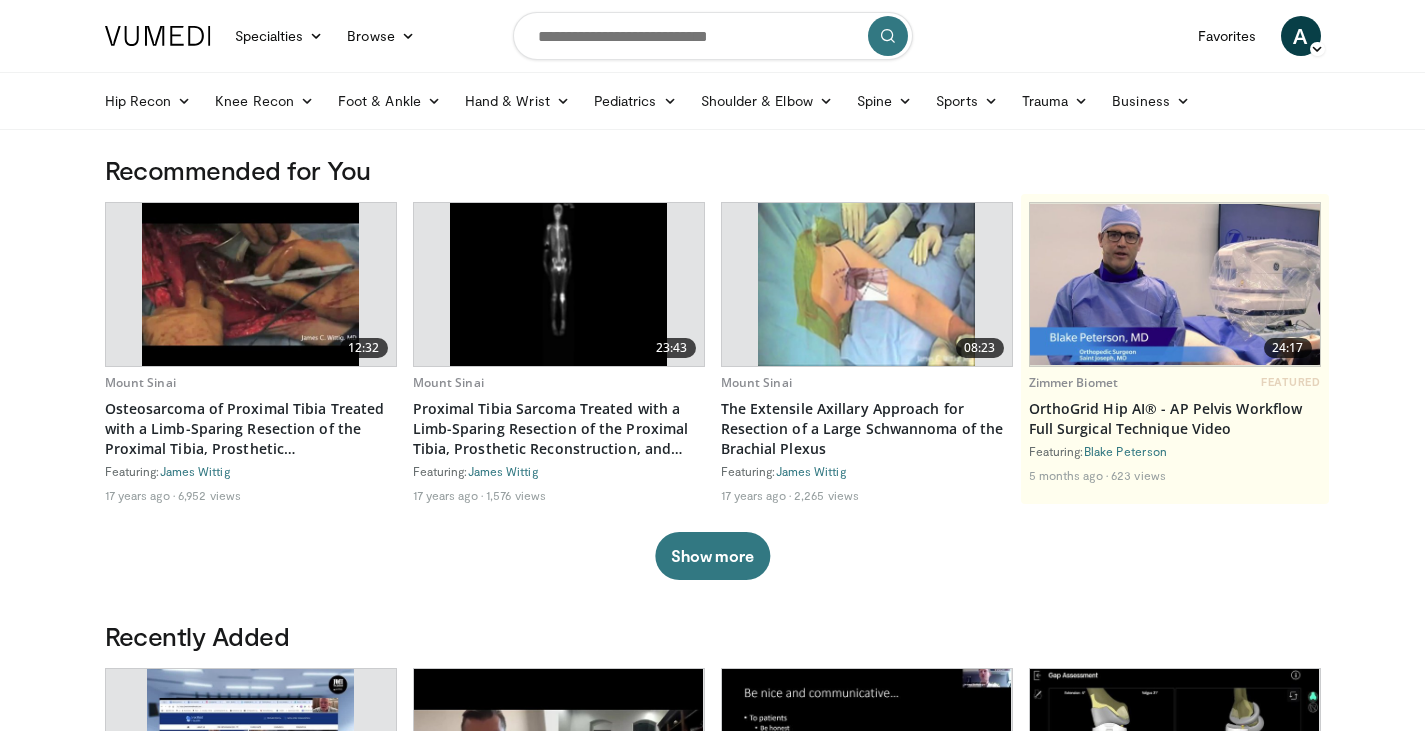 click at bounding box center (158, 36) 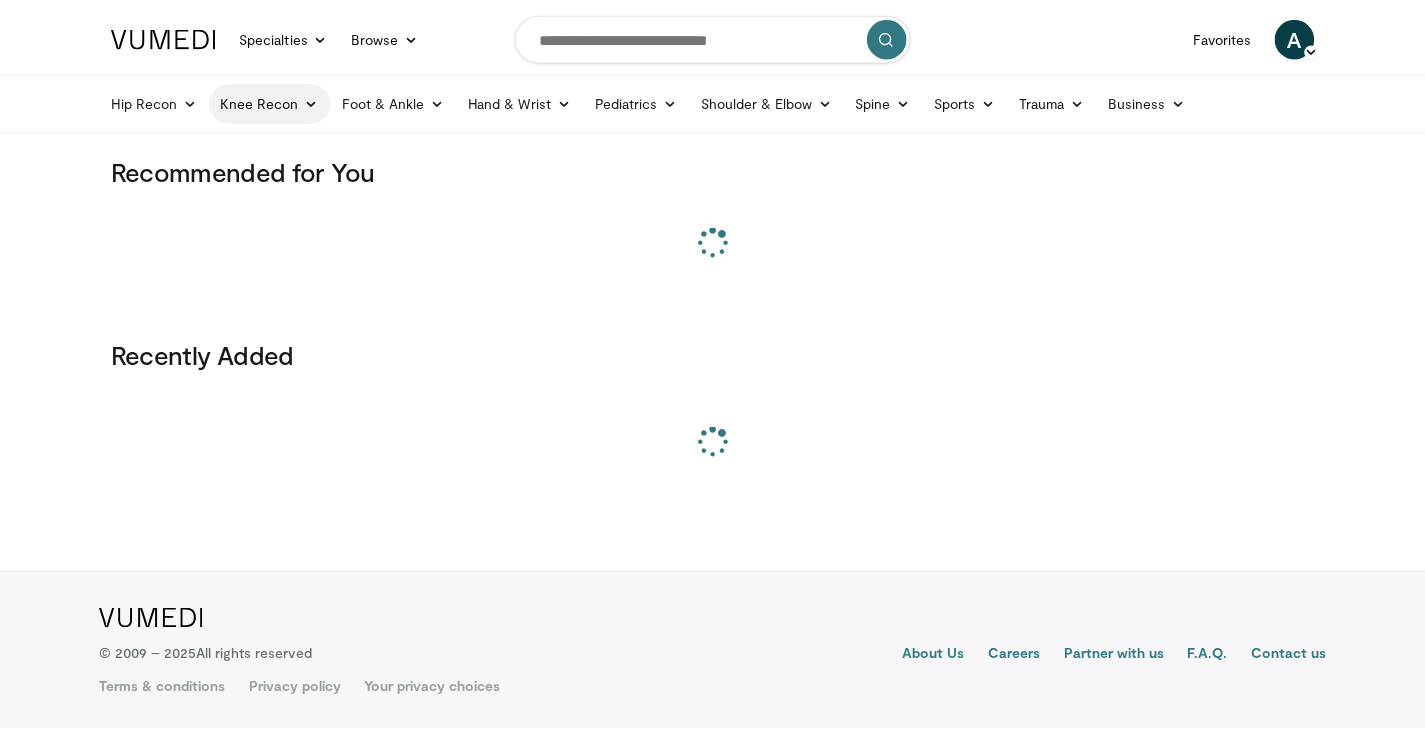 scroll, scrollTop: 0, scrollLeft: 0, axis: both 